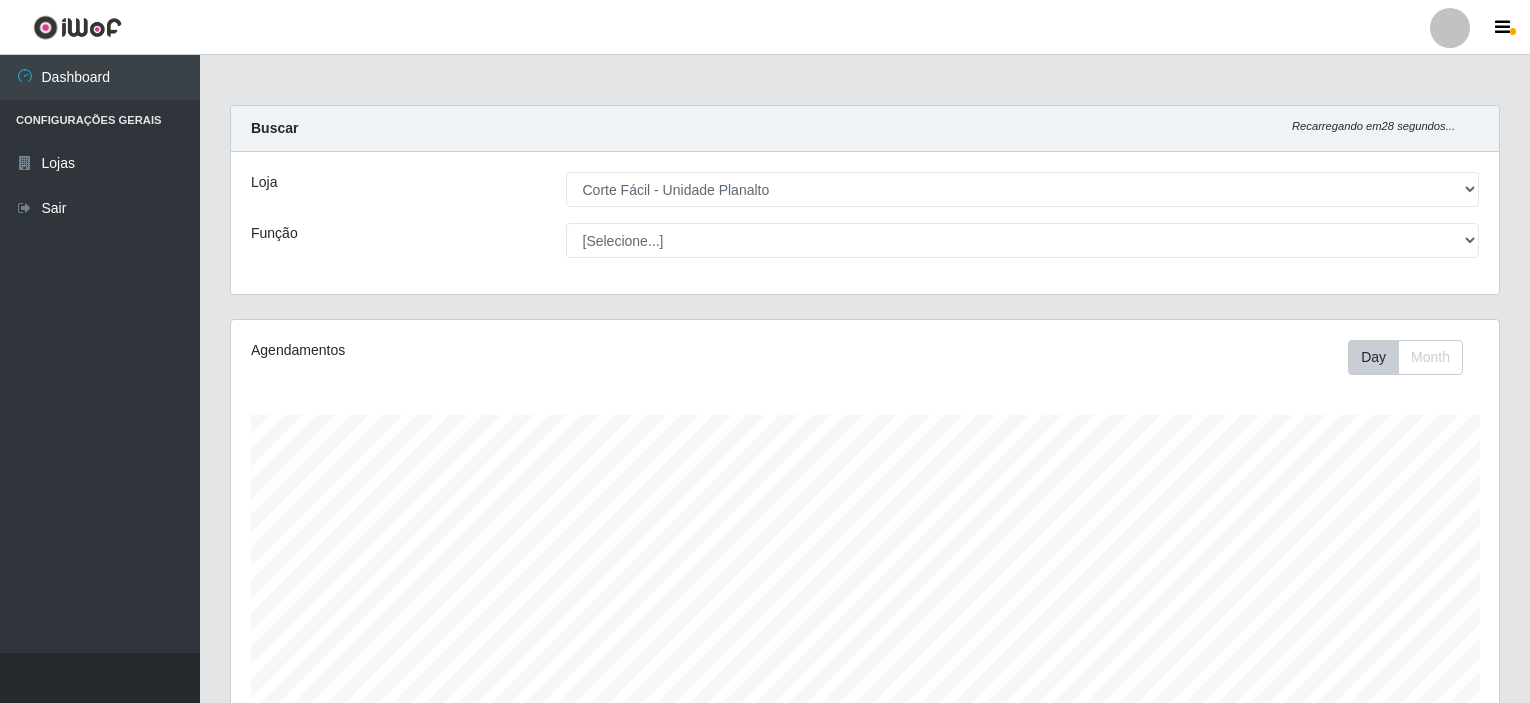 select on "202" 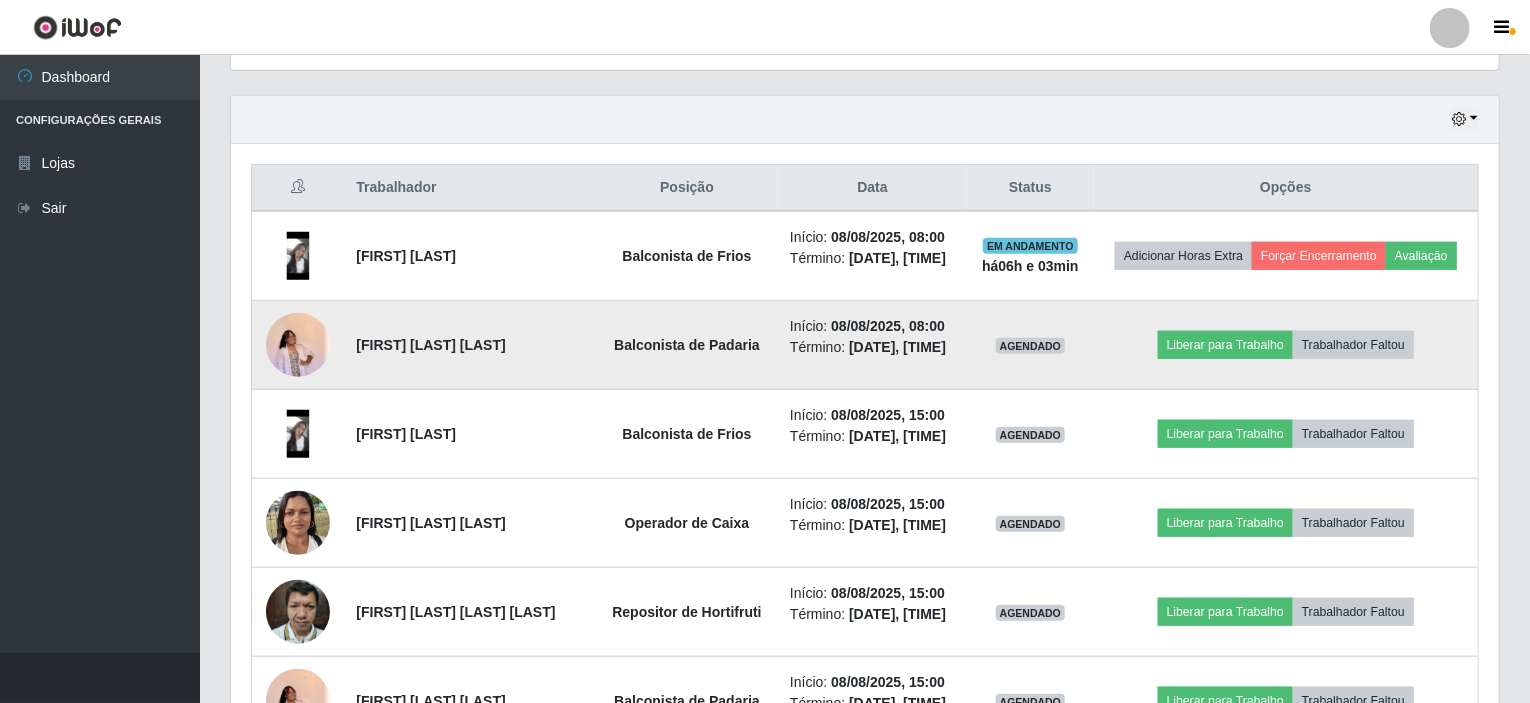 scroll, scrollTop: 999585, scrollLeft: 998731, axis: both 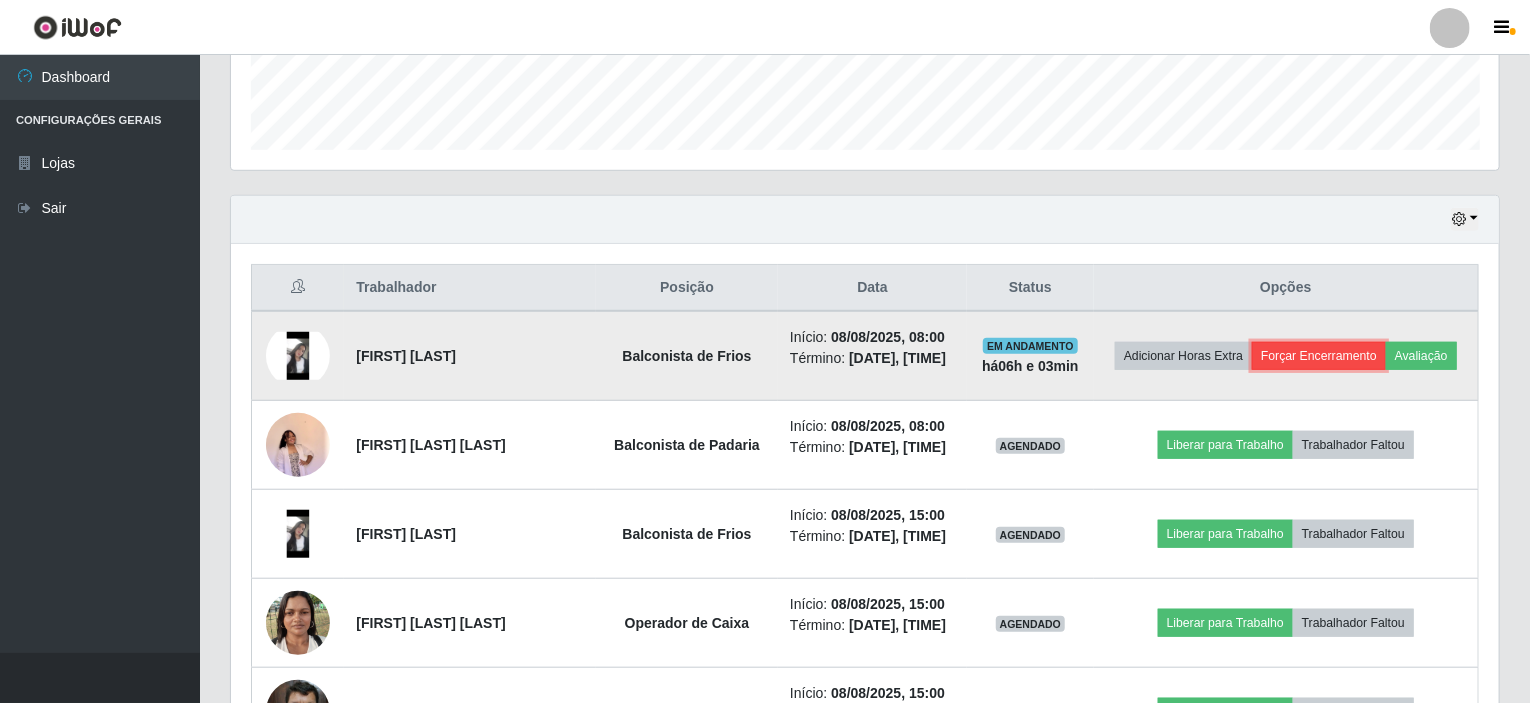 click on "Forçar Encerramento" at bounding box center (1319, 356) 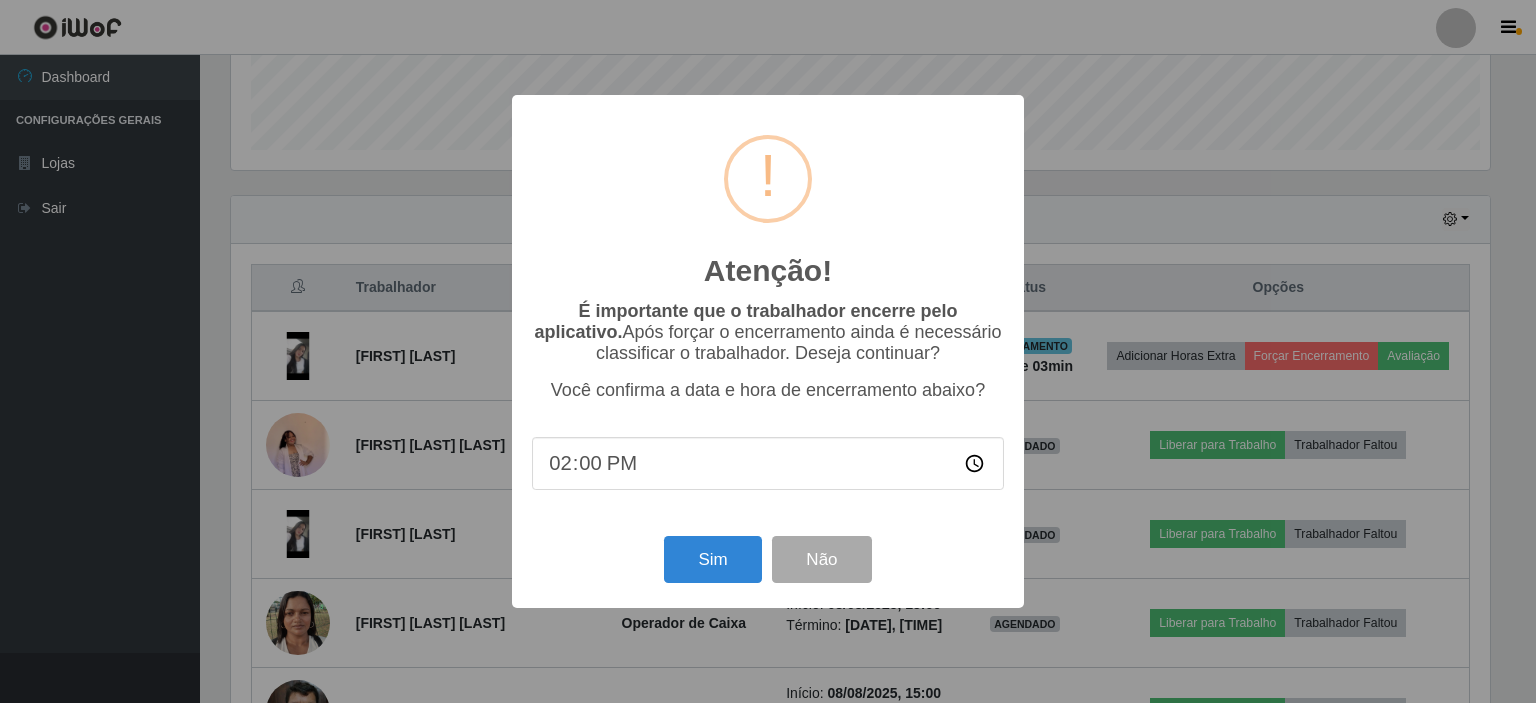 scroll, scrollTop: 999585, scrollLeft: 998740, axis: both 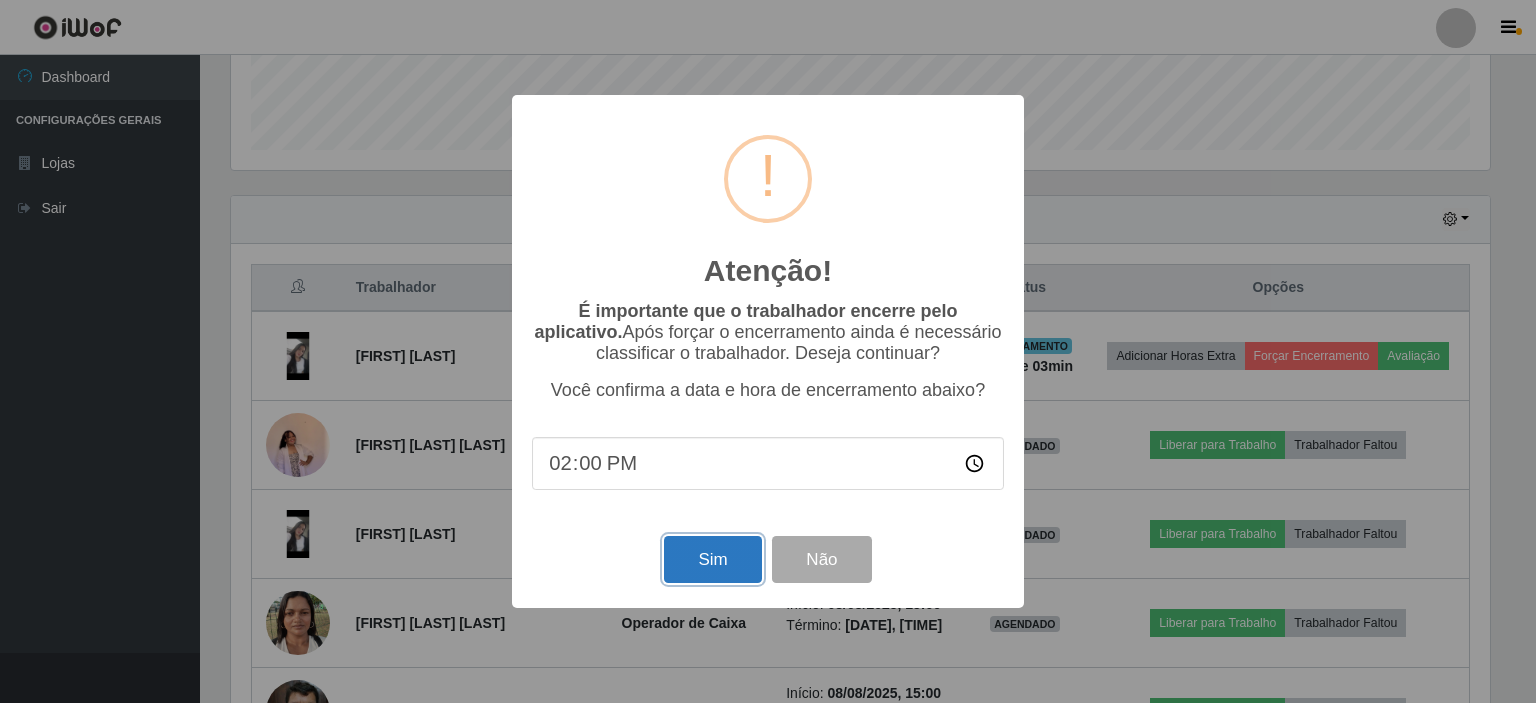 click on "Sim" at bounding box center (712, 559) 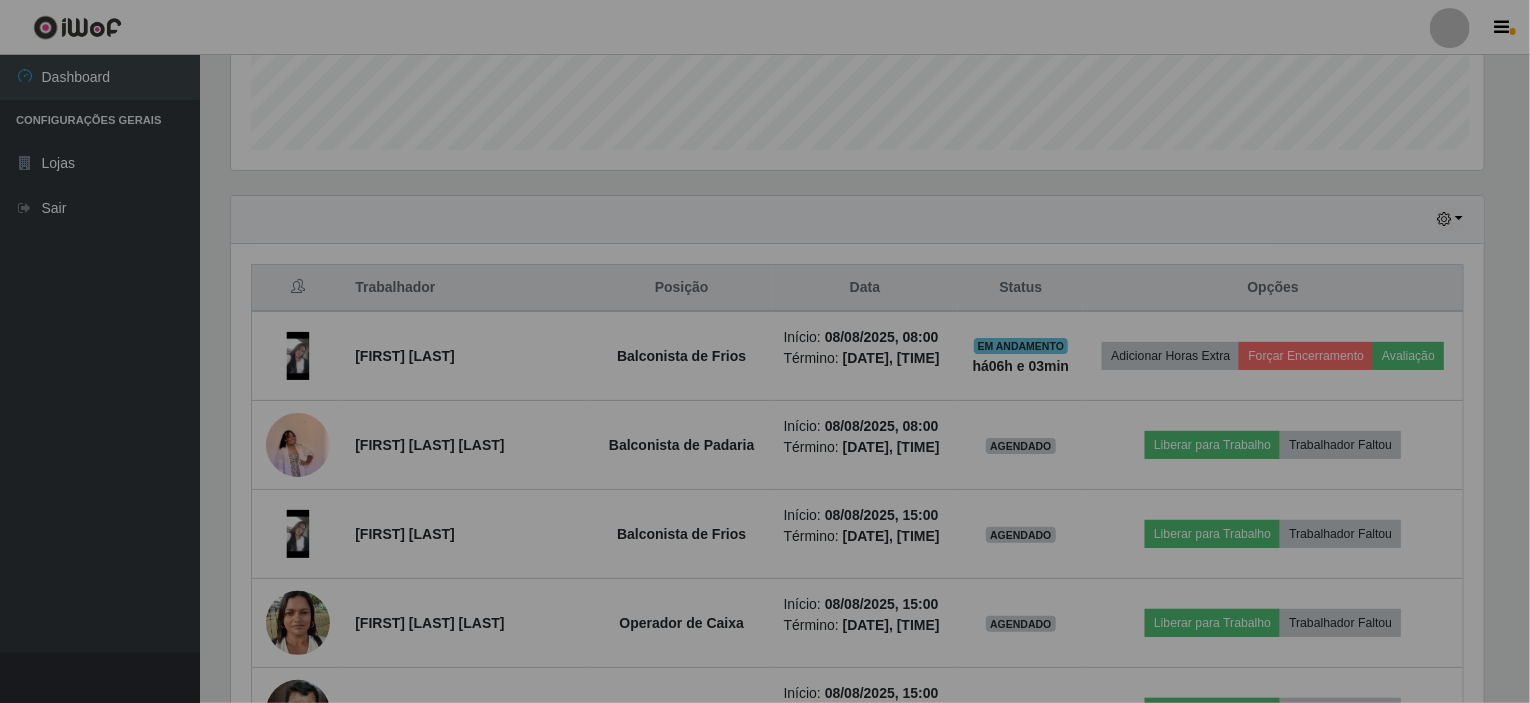 scroll, scrollTop: 999585, scrollLeft: 998731, axis: both 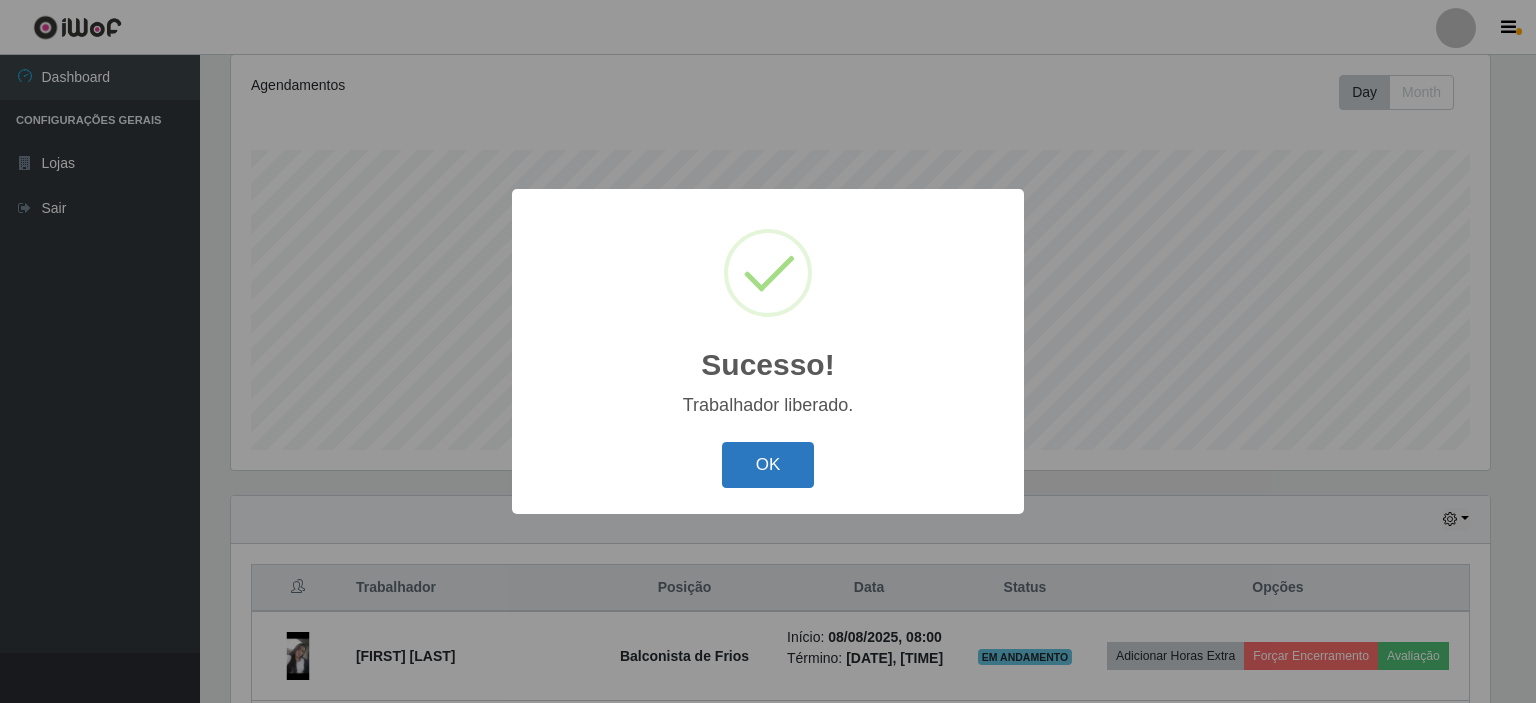 click on "OK" at bounding box center [768, 465] 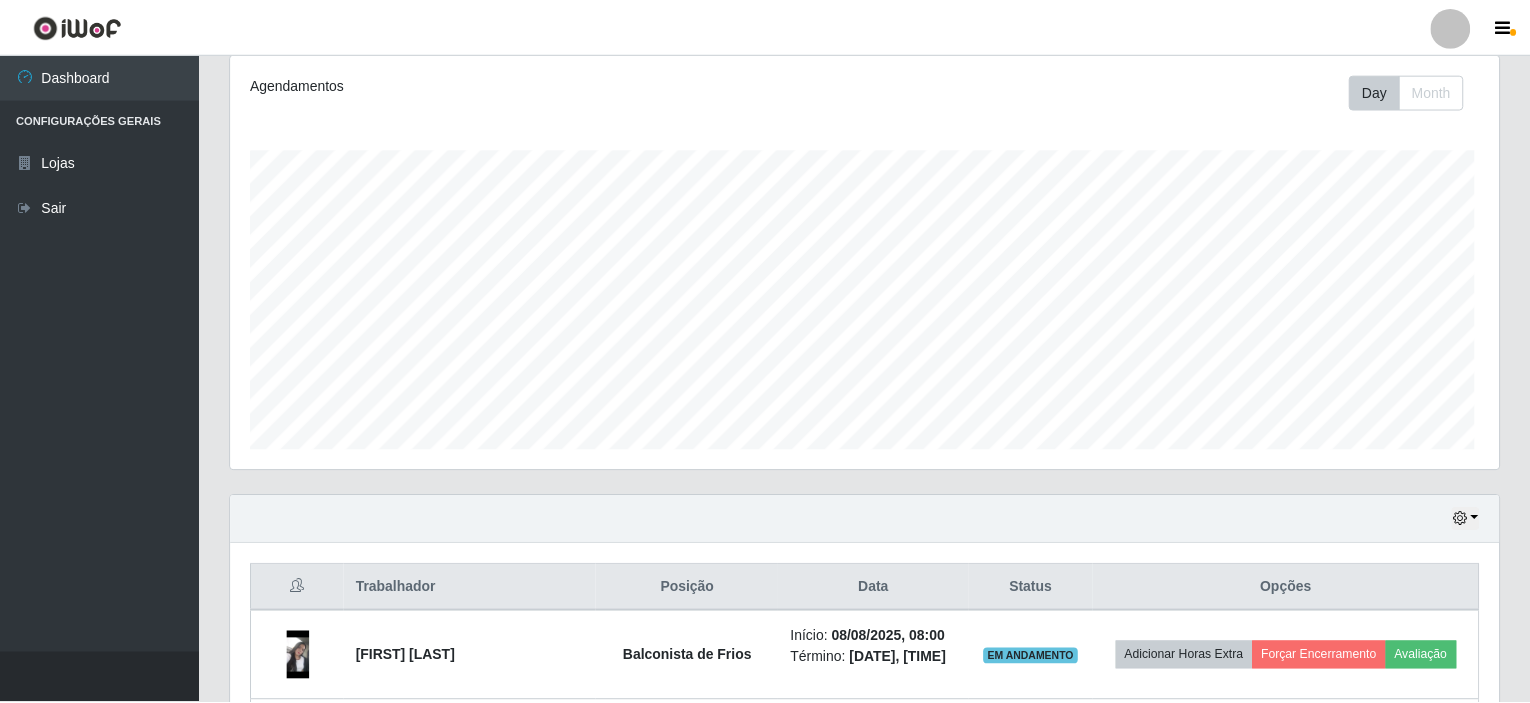 scroll, scrollTop: 999585, scrollLeft: 998731, axis: both 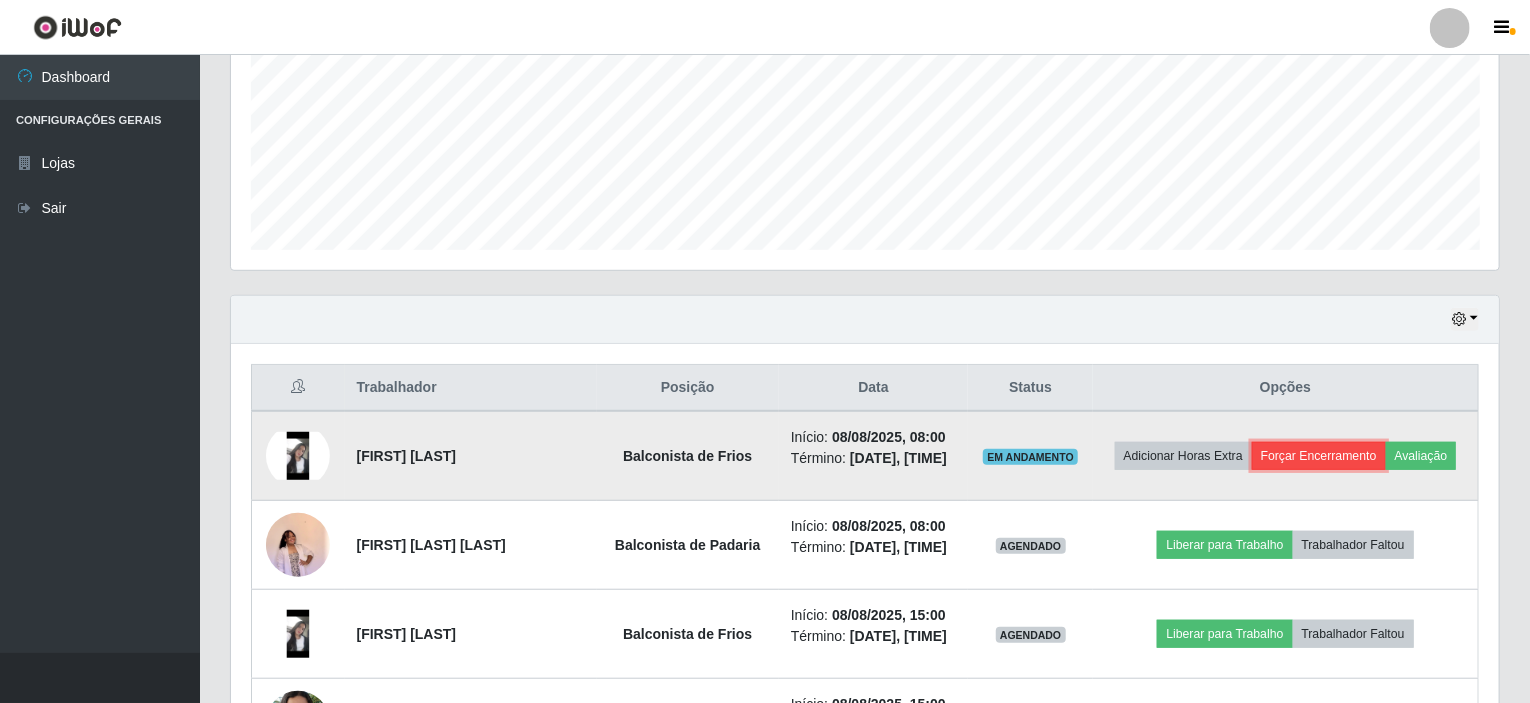 click on "Forçar Encerramento" at bounding box center [1319, 456] 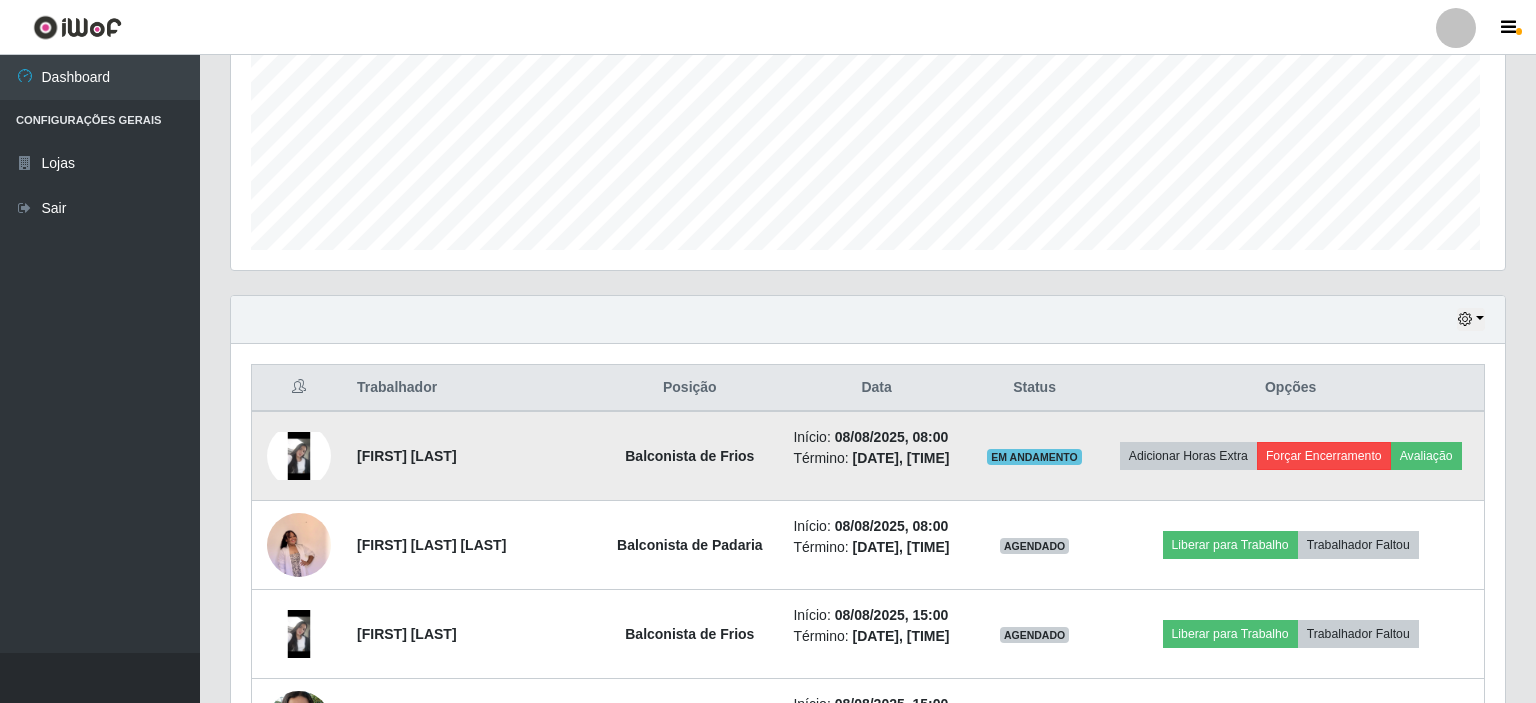 scroll, scrollTop: 999585, scrollLeft: 998740, axis: both 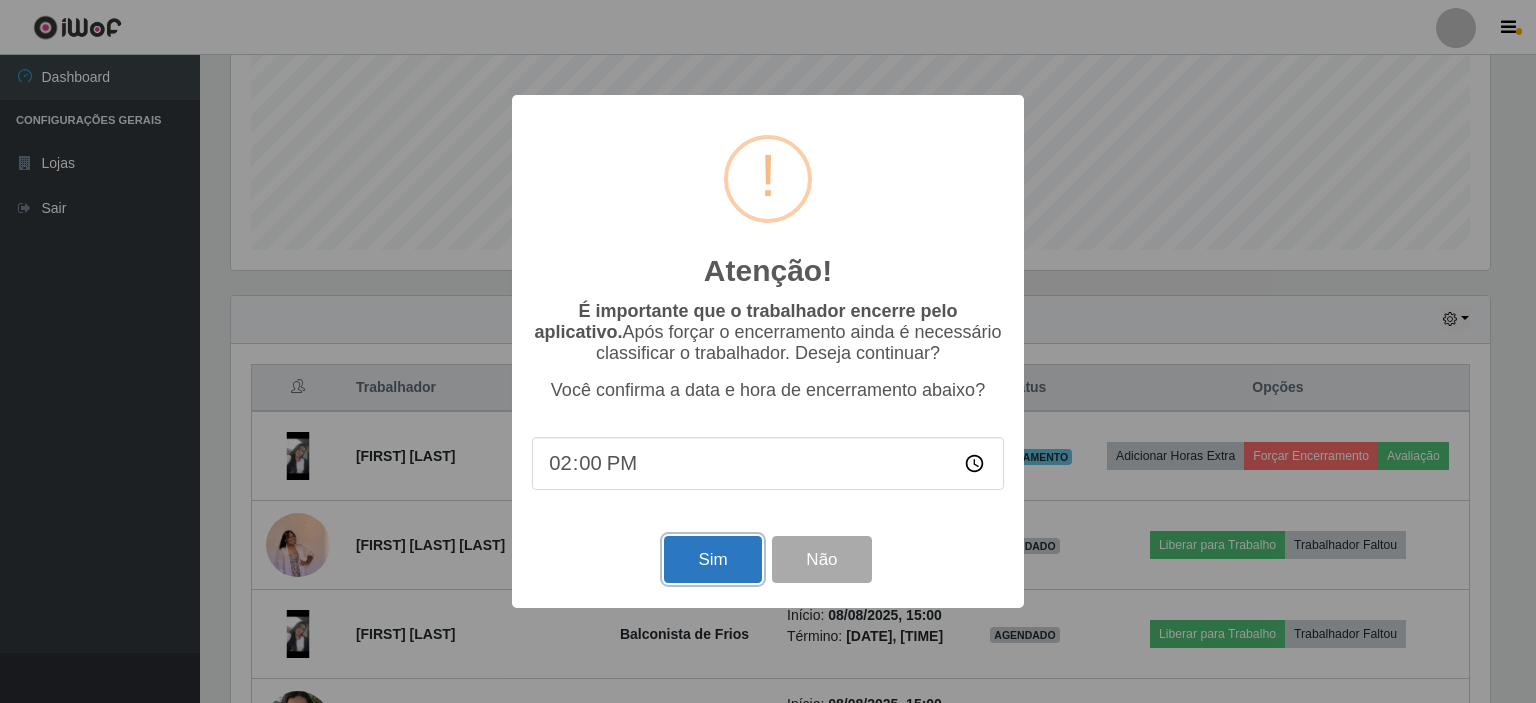click on "Sim" at bounding box center (712, 559) 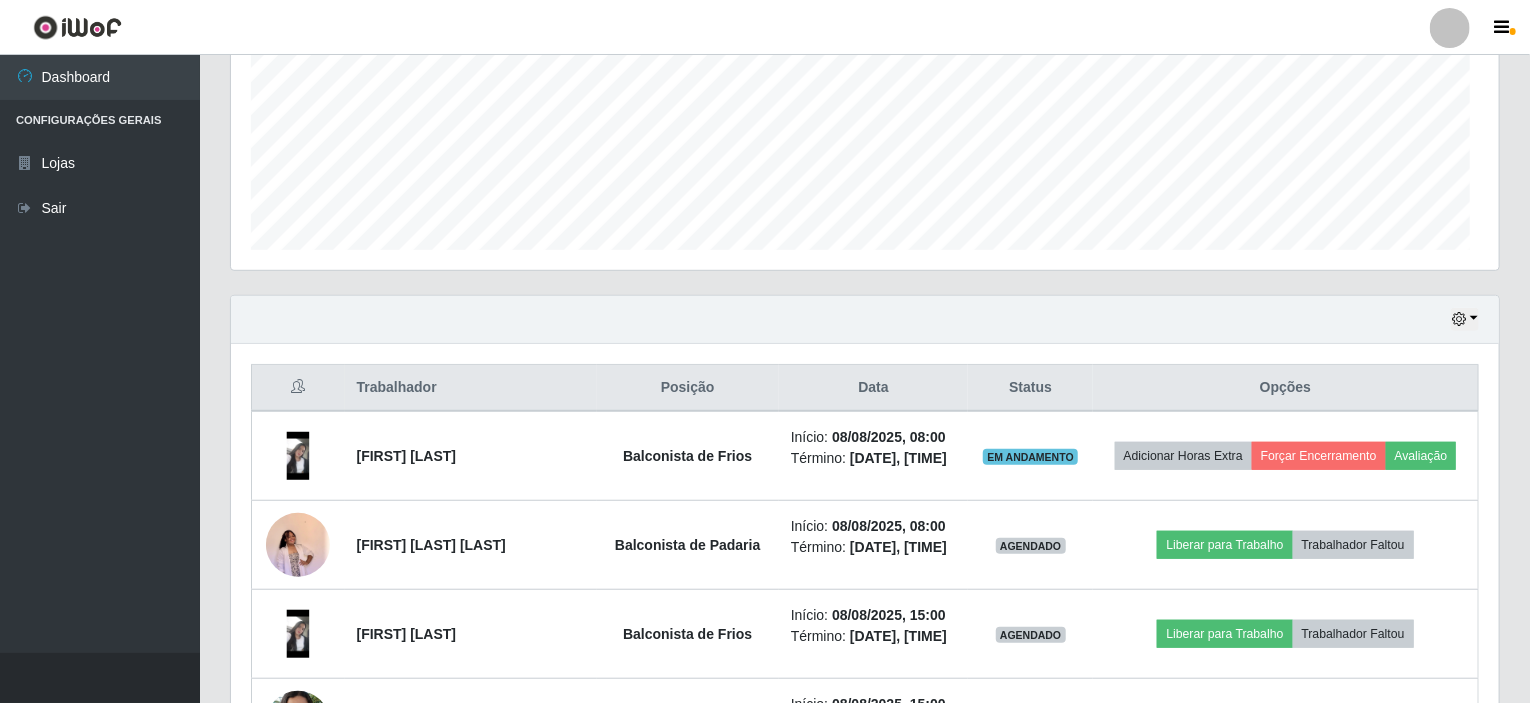 scroll, scrollTop: 999585, scrollLeft: 998731, axis: both 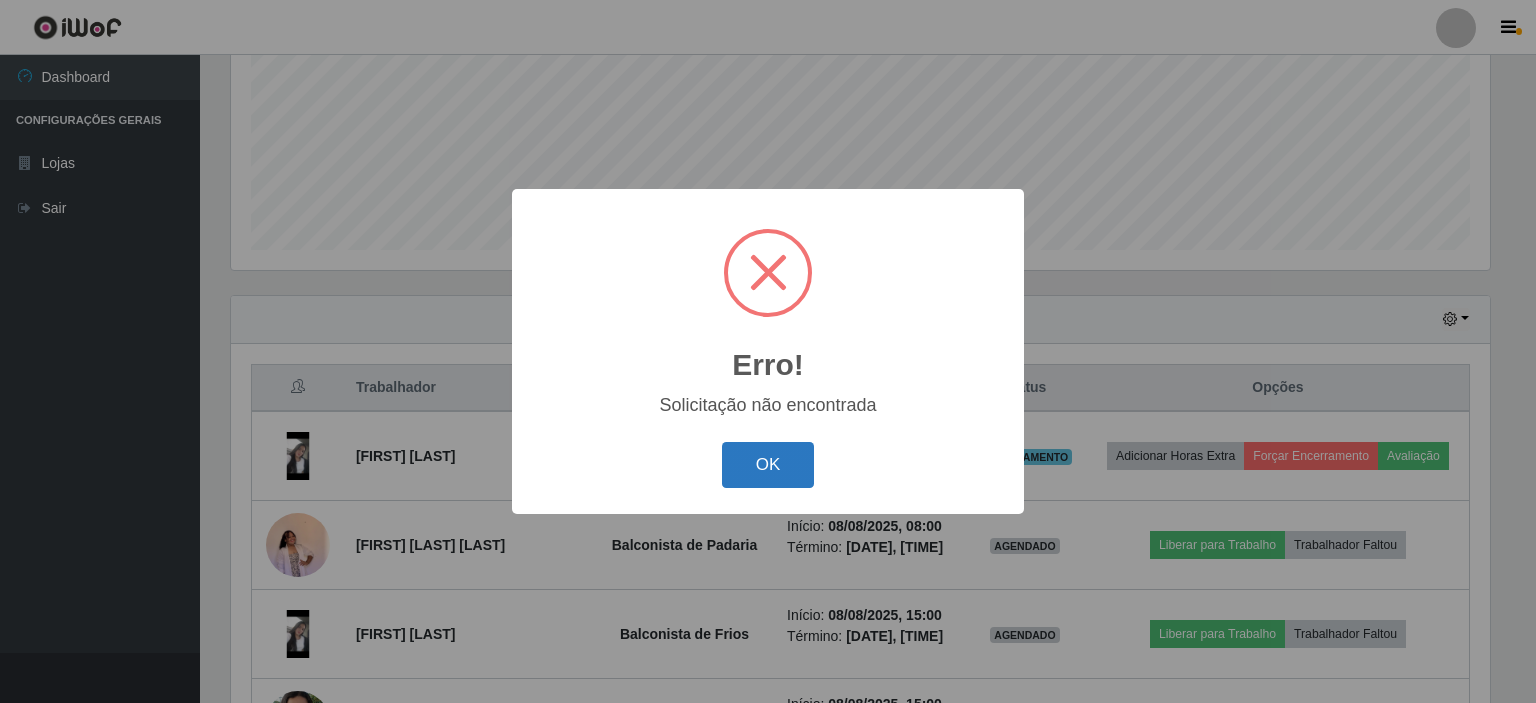click on "OK" at bounding box center [768, 465] 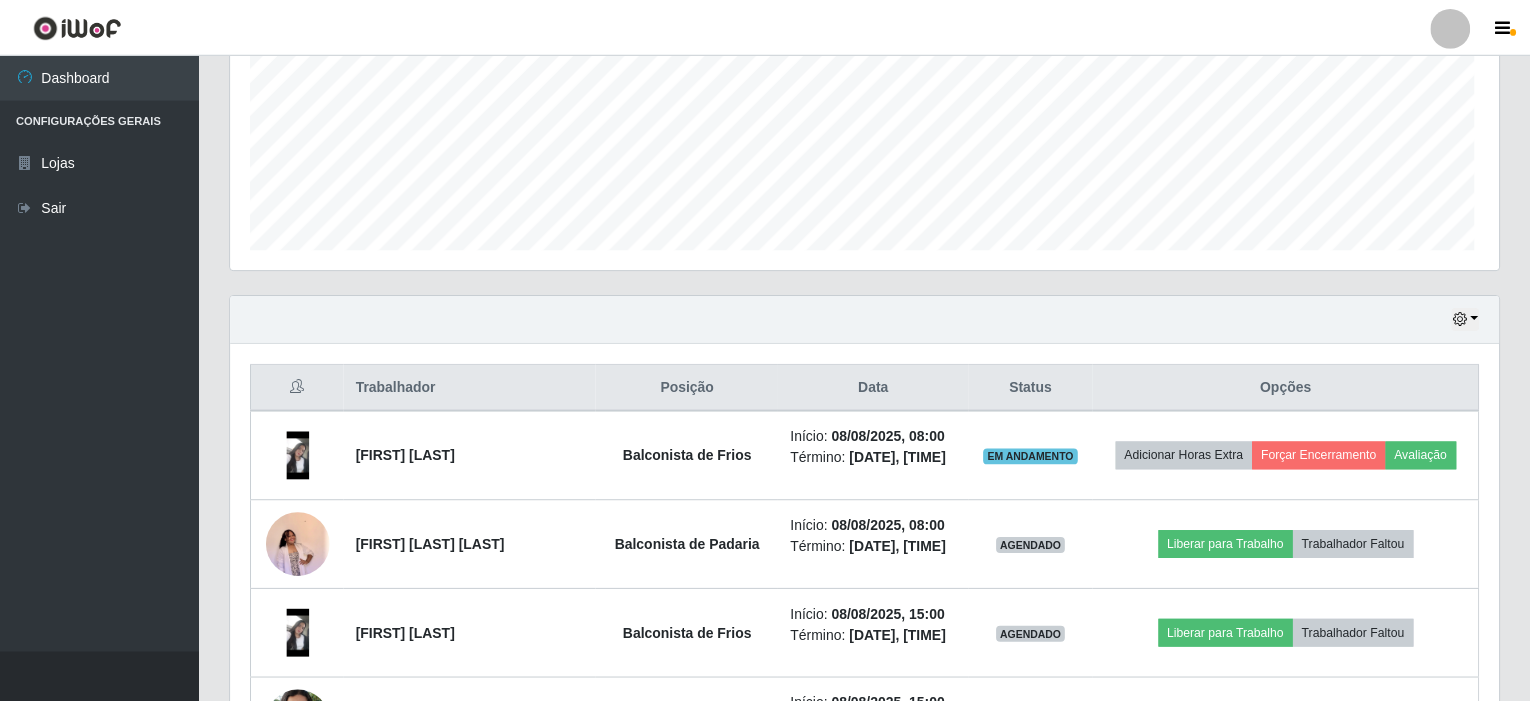 scroll, scrollTop: 999585, scrollLeft: 998731, axis: both 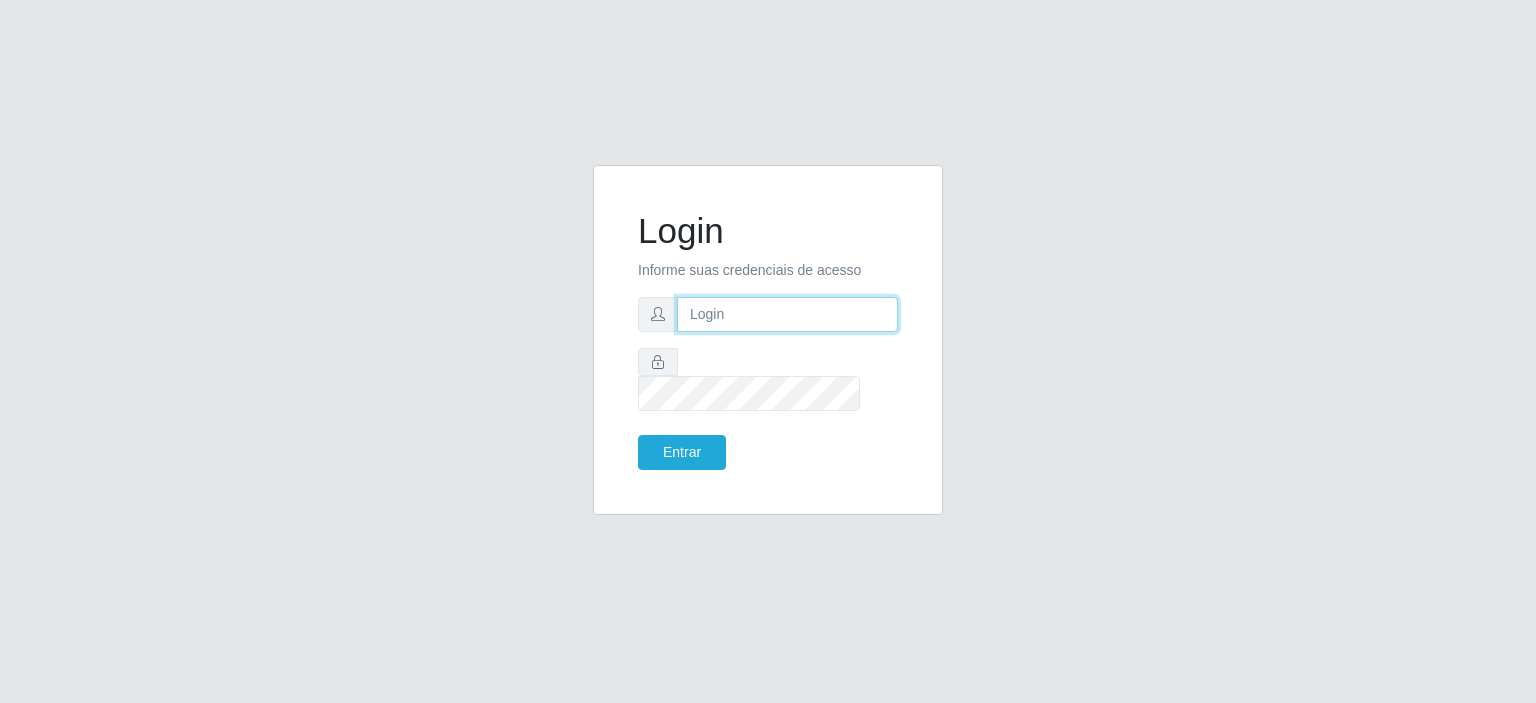 click at bounding box center [787, 314] 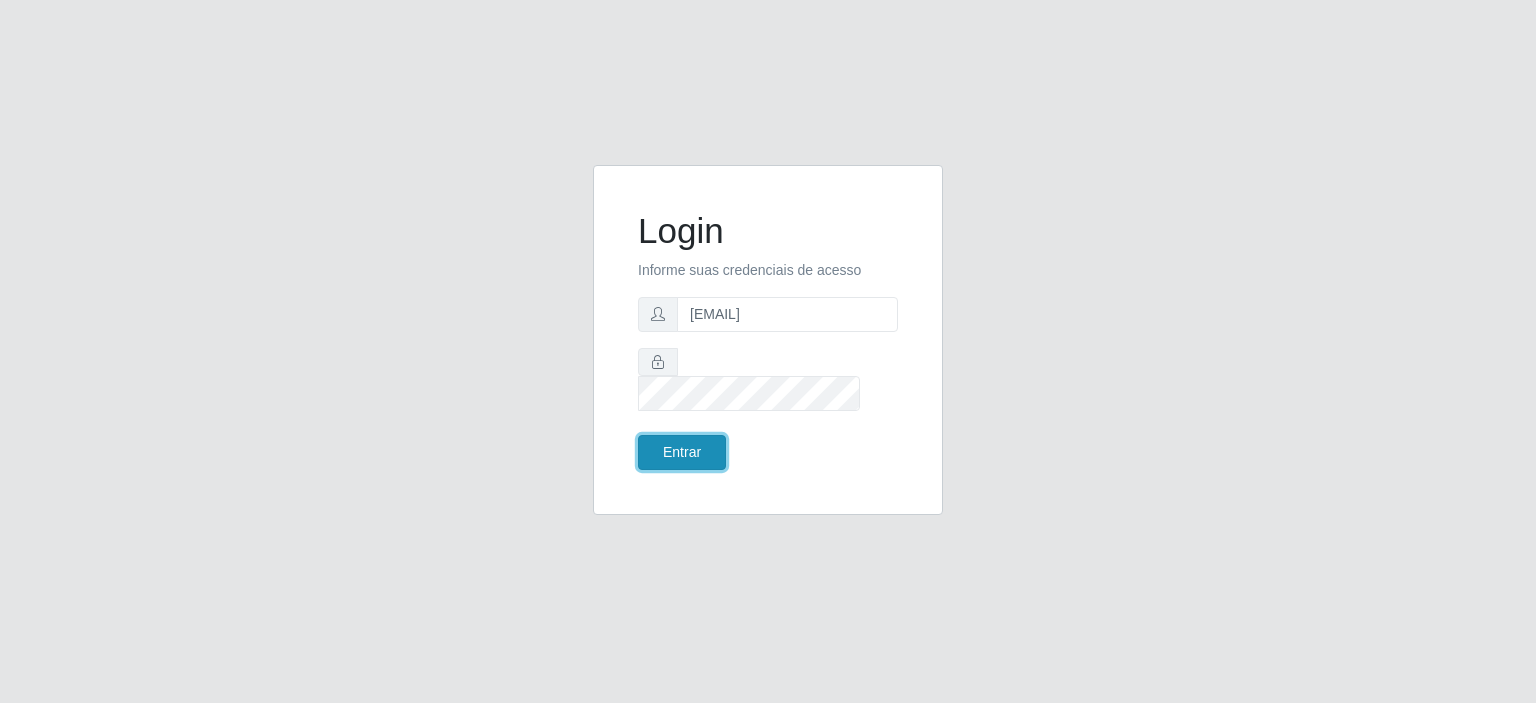 click on "Entrar" at bounding box center [682, 452] 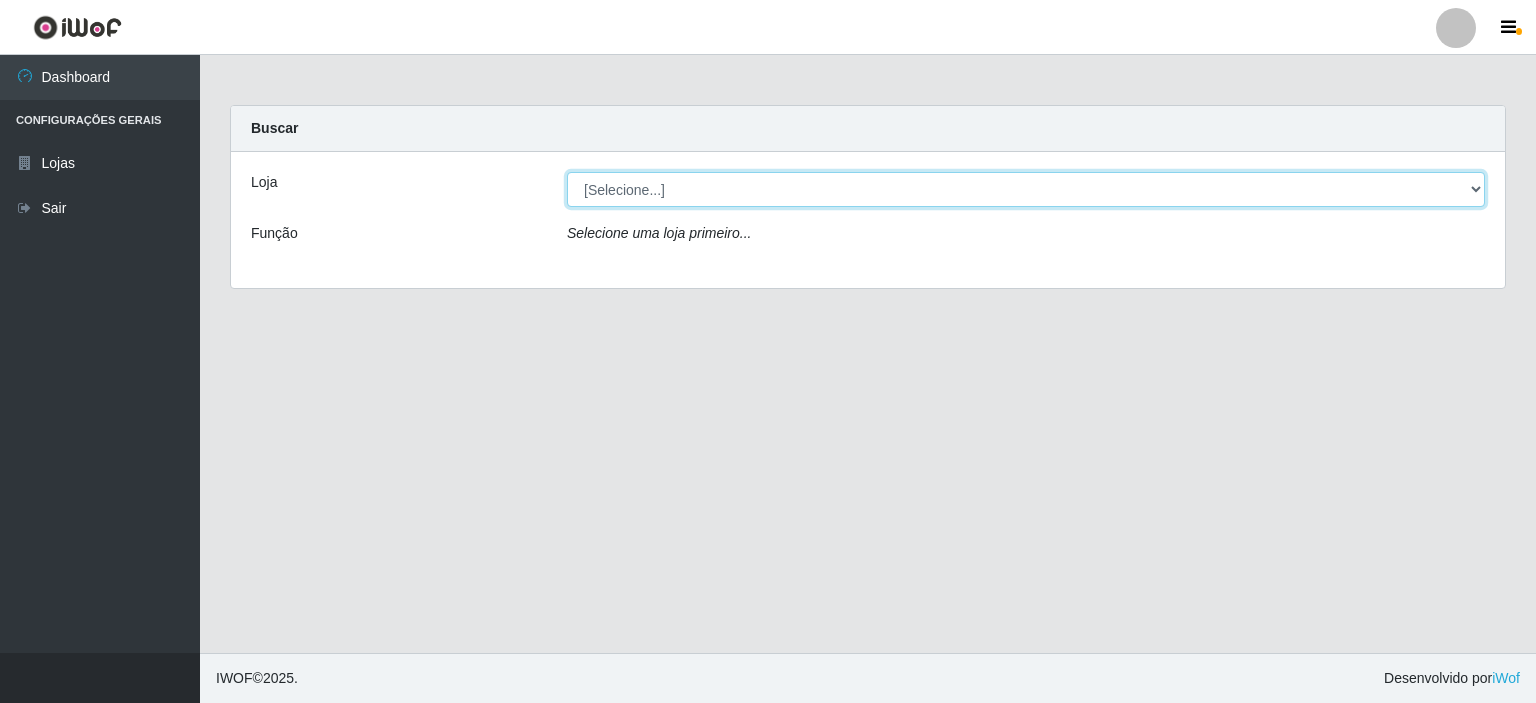 click on "[Selecione...] Corte Fácil - Unidade Planalto" at bounding box center (1026, 189) 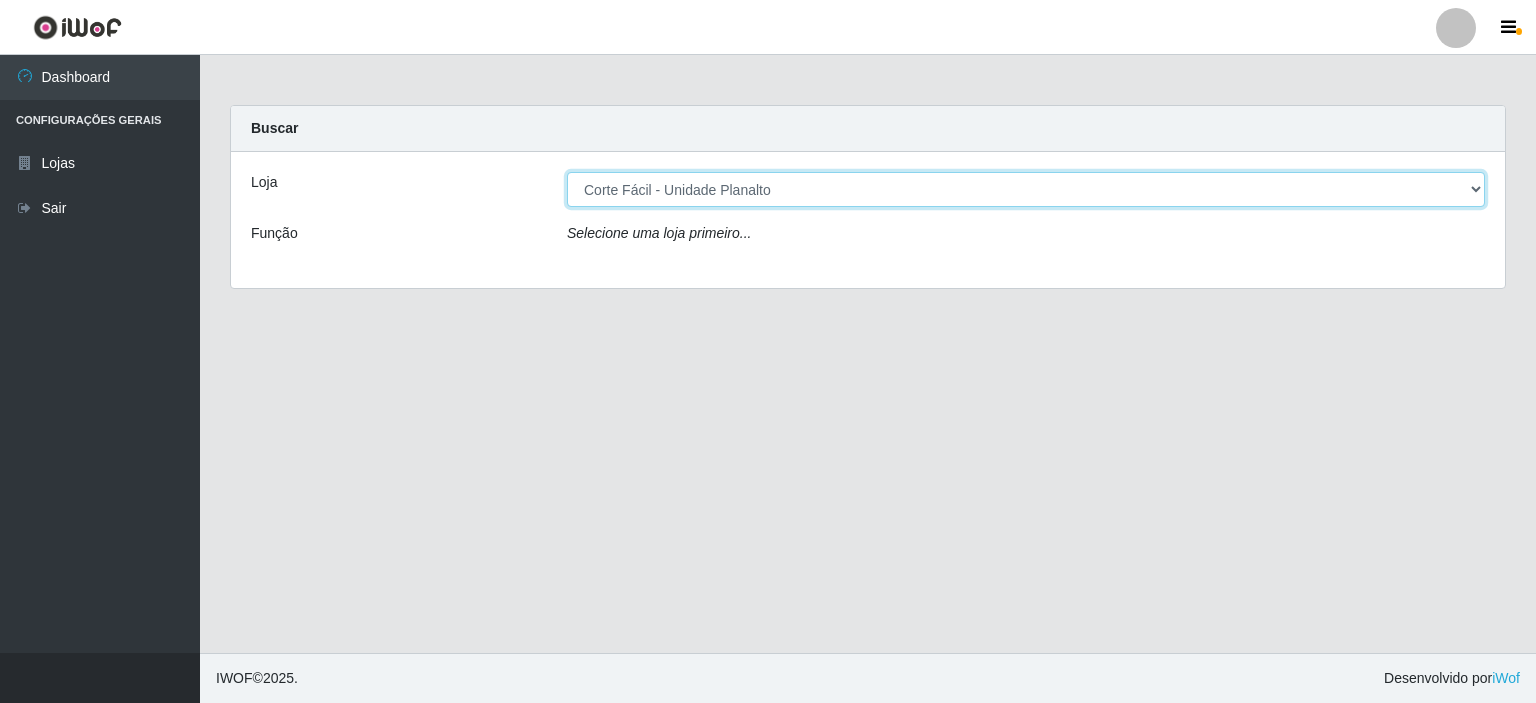 click on "[Selecione...] Corte Fácil - Unidade Planalto" at bounding box center (1026, 189) 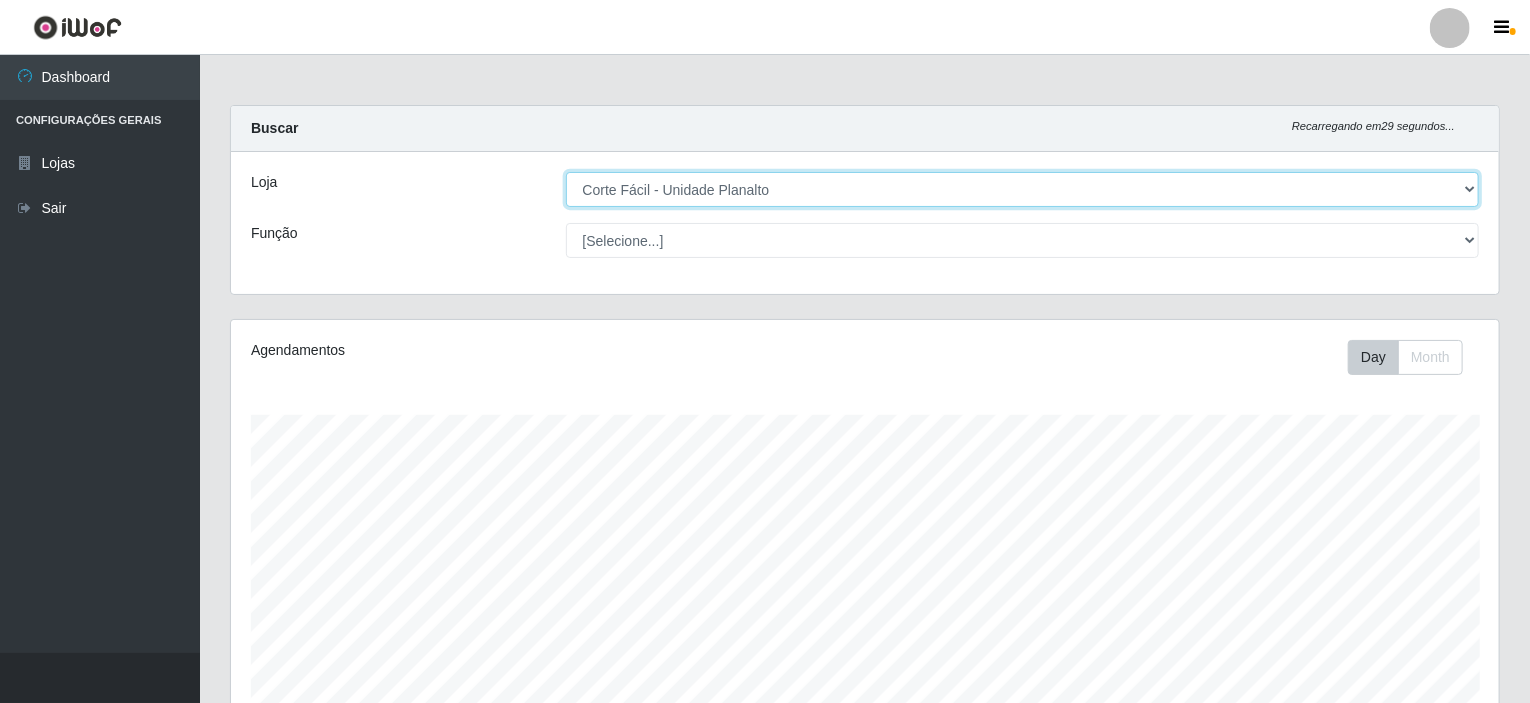 scroll, scrollTop: 999585, scrollLeft: 998731, axis: both 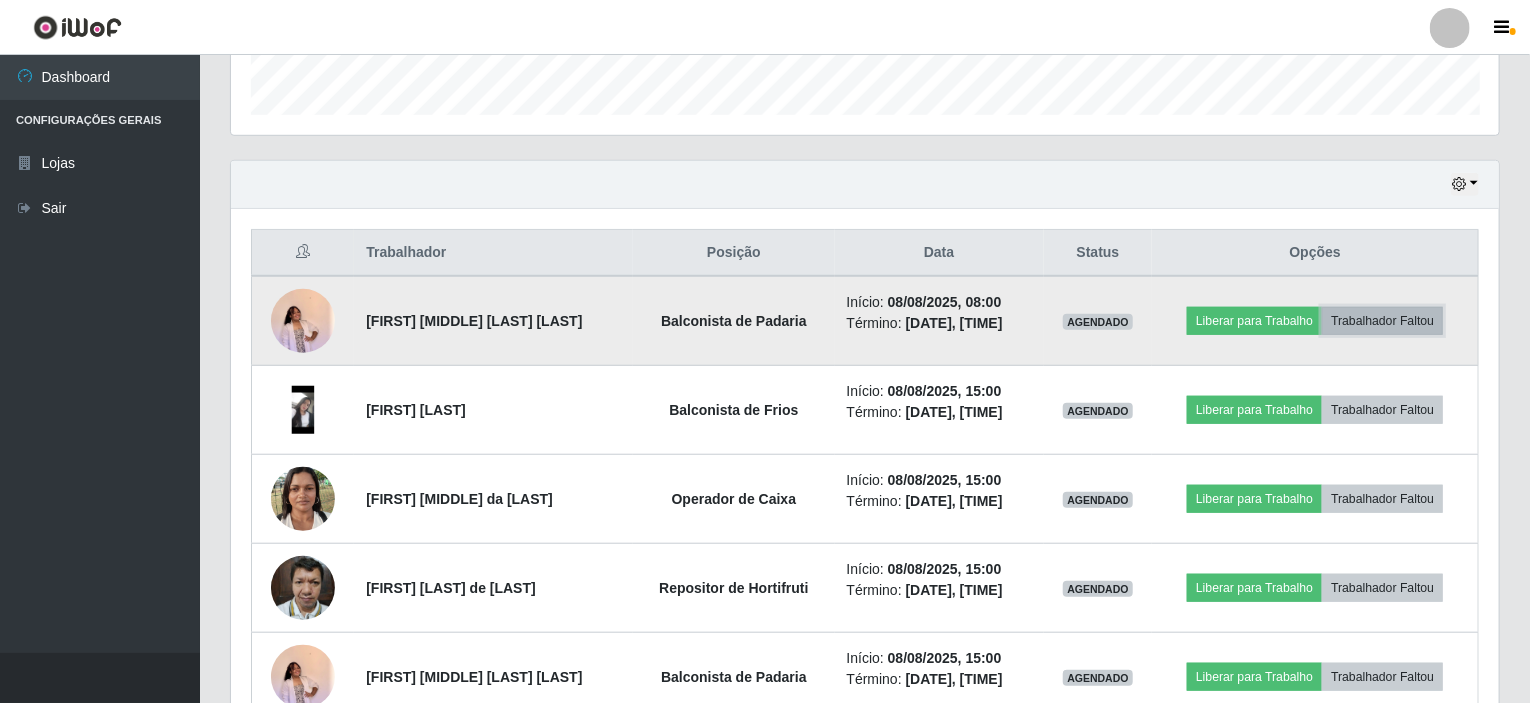 click on "Trabalhador Faltou" at bounding box center [1382, 321] 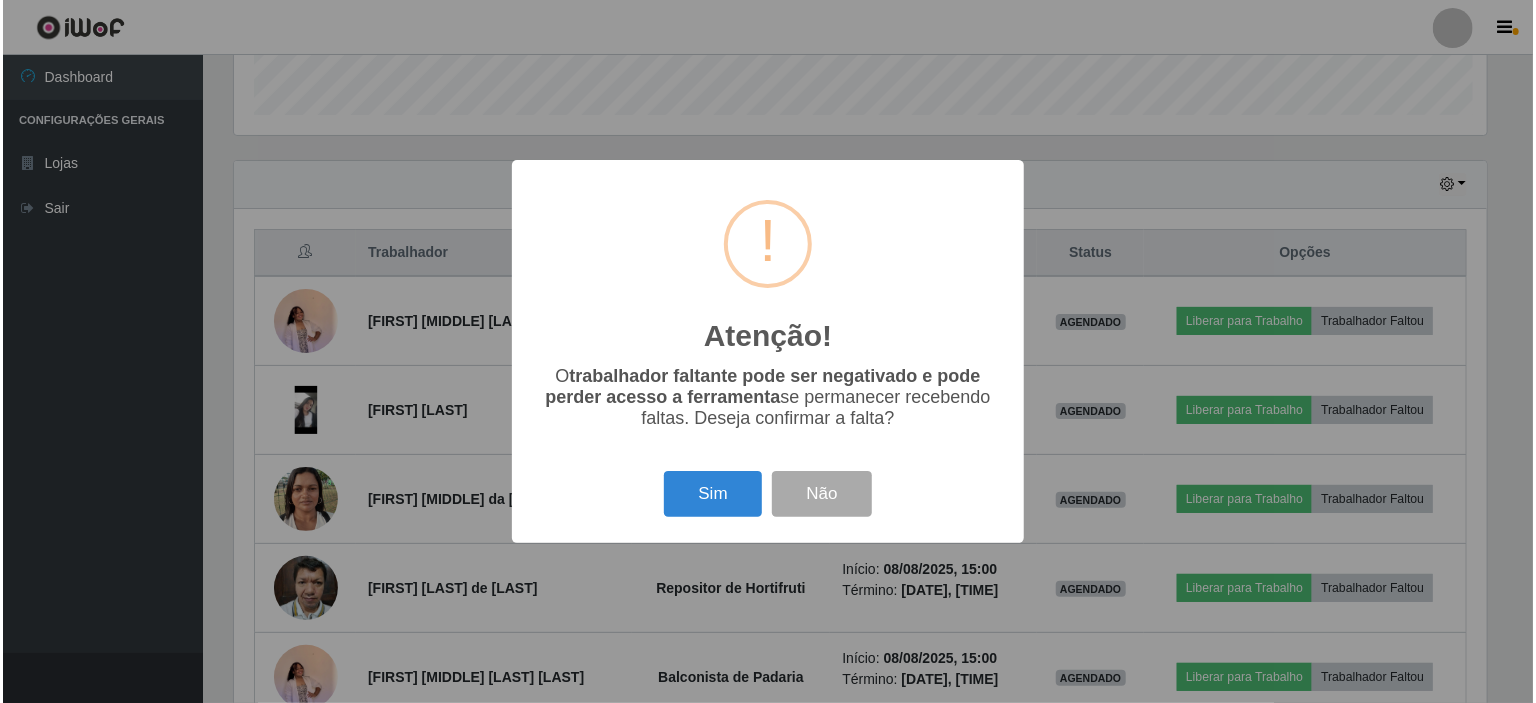 scroll, scrollTop: 999585, scrollLeft: 998740, axis: both 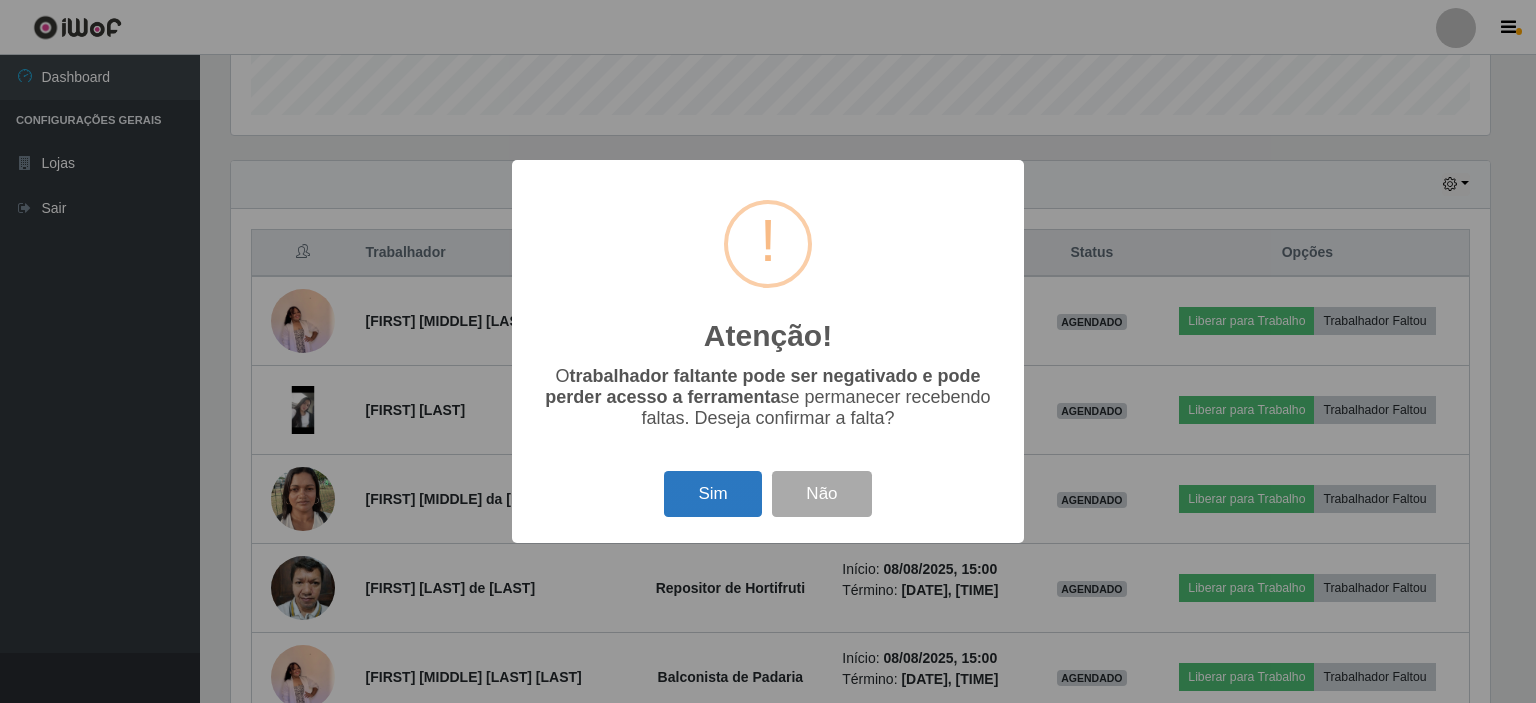 click on "Sim" at bounding box center [712, 494] 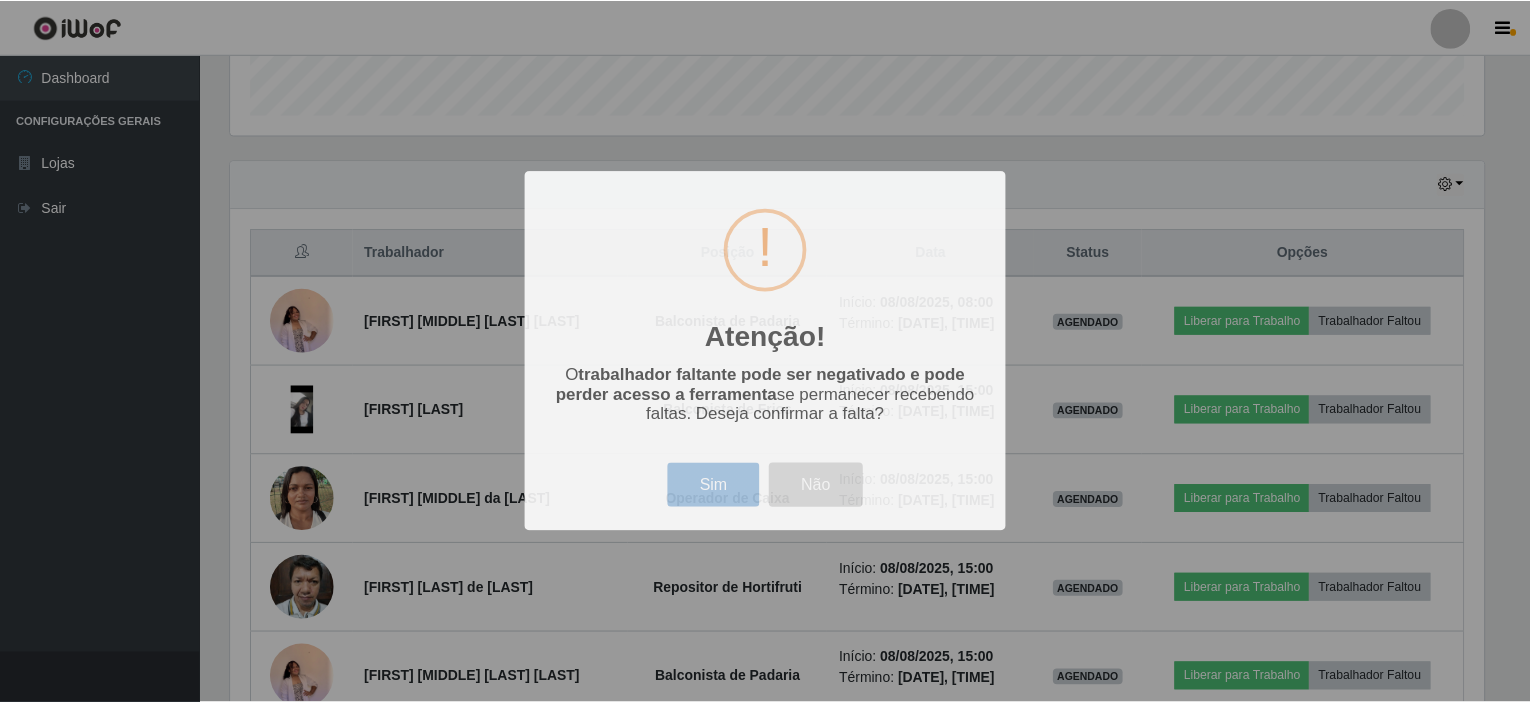scroll, scrollTop: 999585, scrollLeft: 998731, axis: both 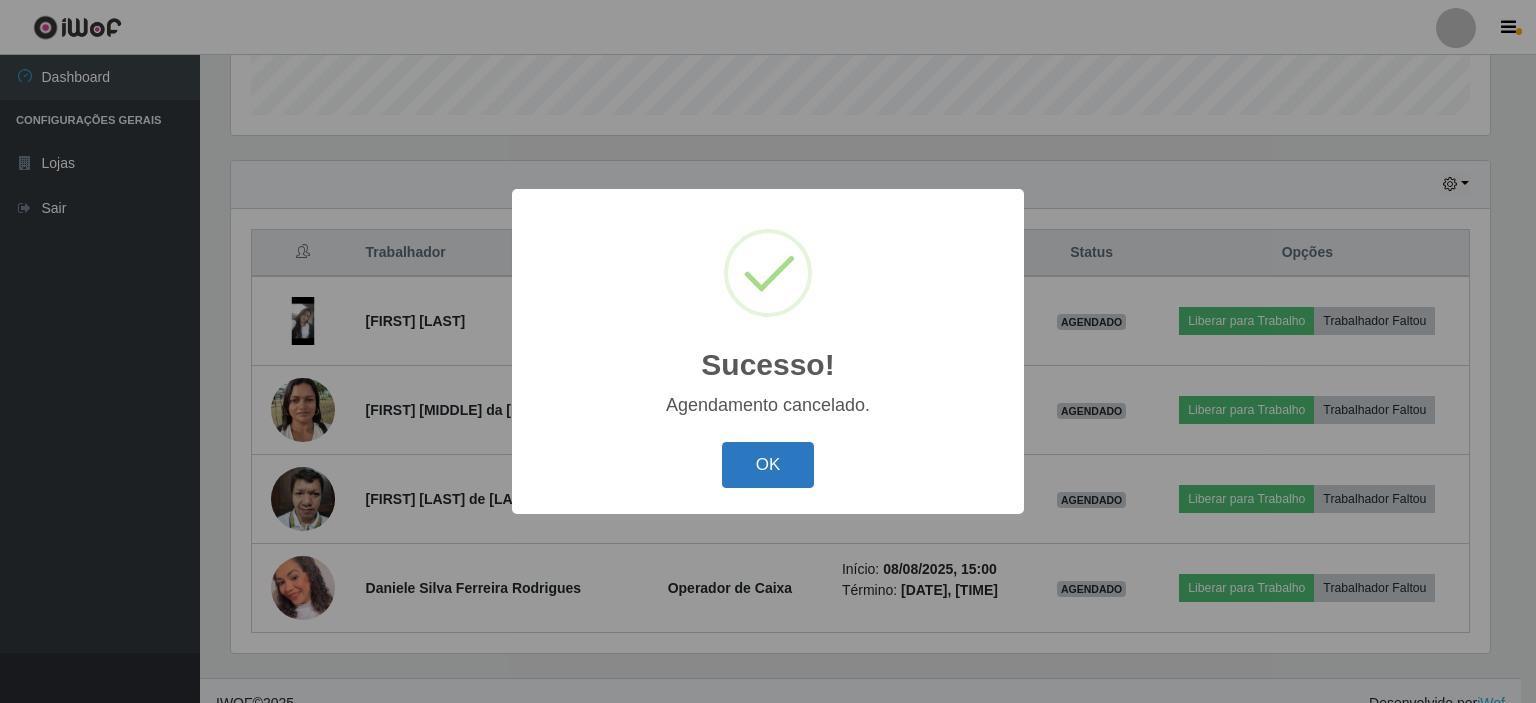 click on "OK" at bounding box center [768, 465] 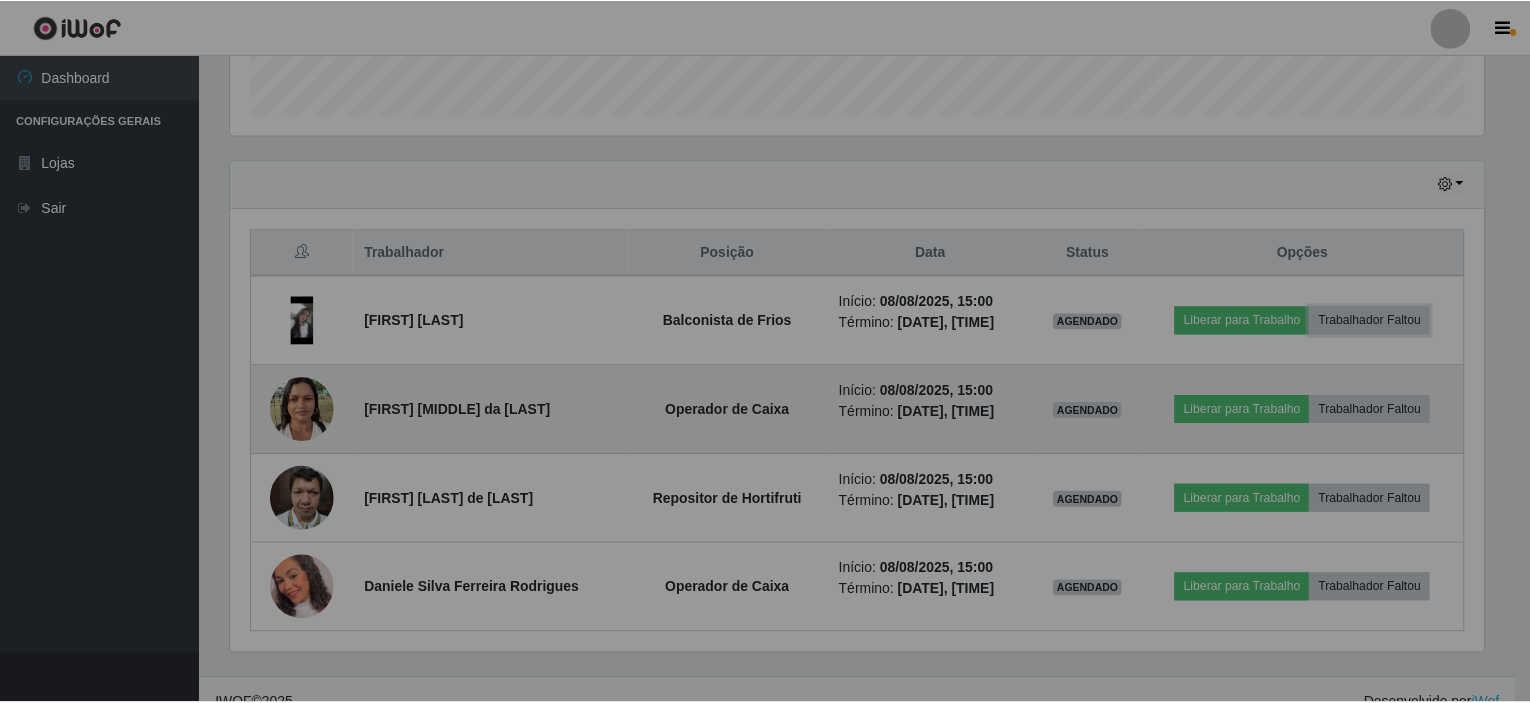 scroll, scrollTop: 999585, scrollLeft: 998731, axis: both 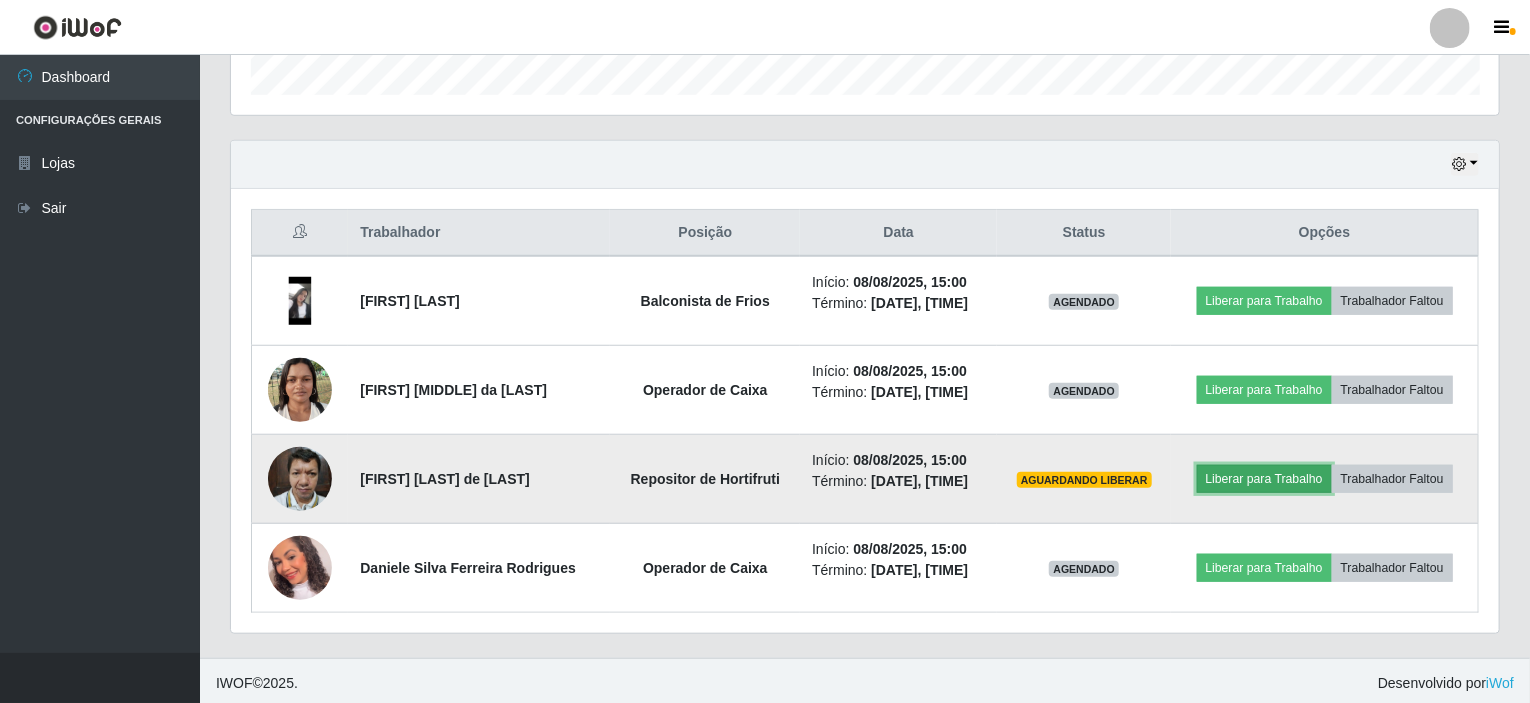click on "Liberar para Trabalho" at bounding box center [1264, 479] 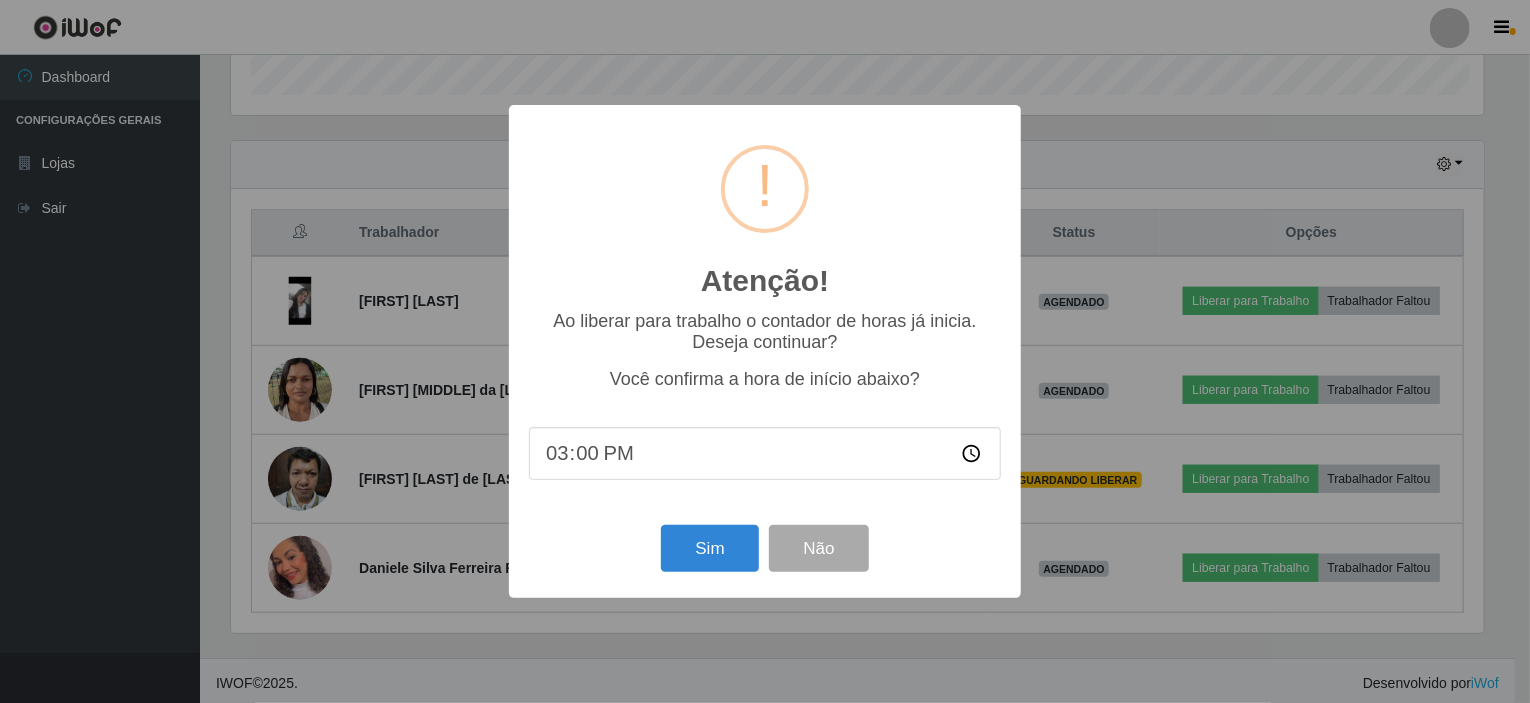 scroll, scrollTop: 999585, scrollLeft: 998740, axis: both 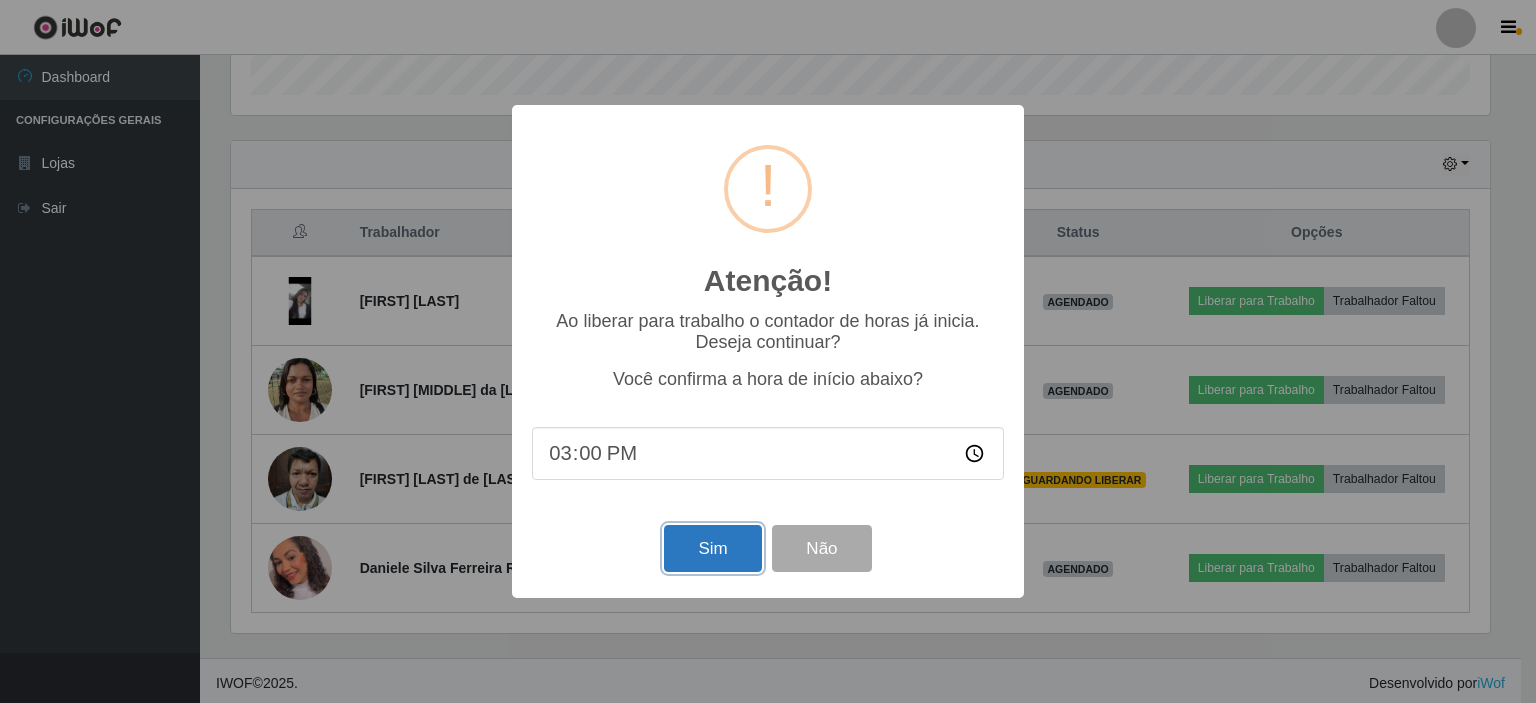 click on "Sim" at bounding box center [712, 548] 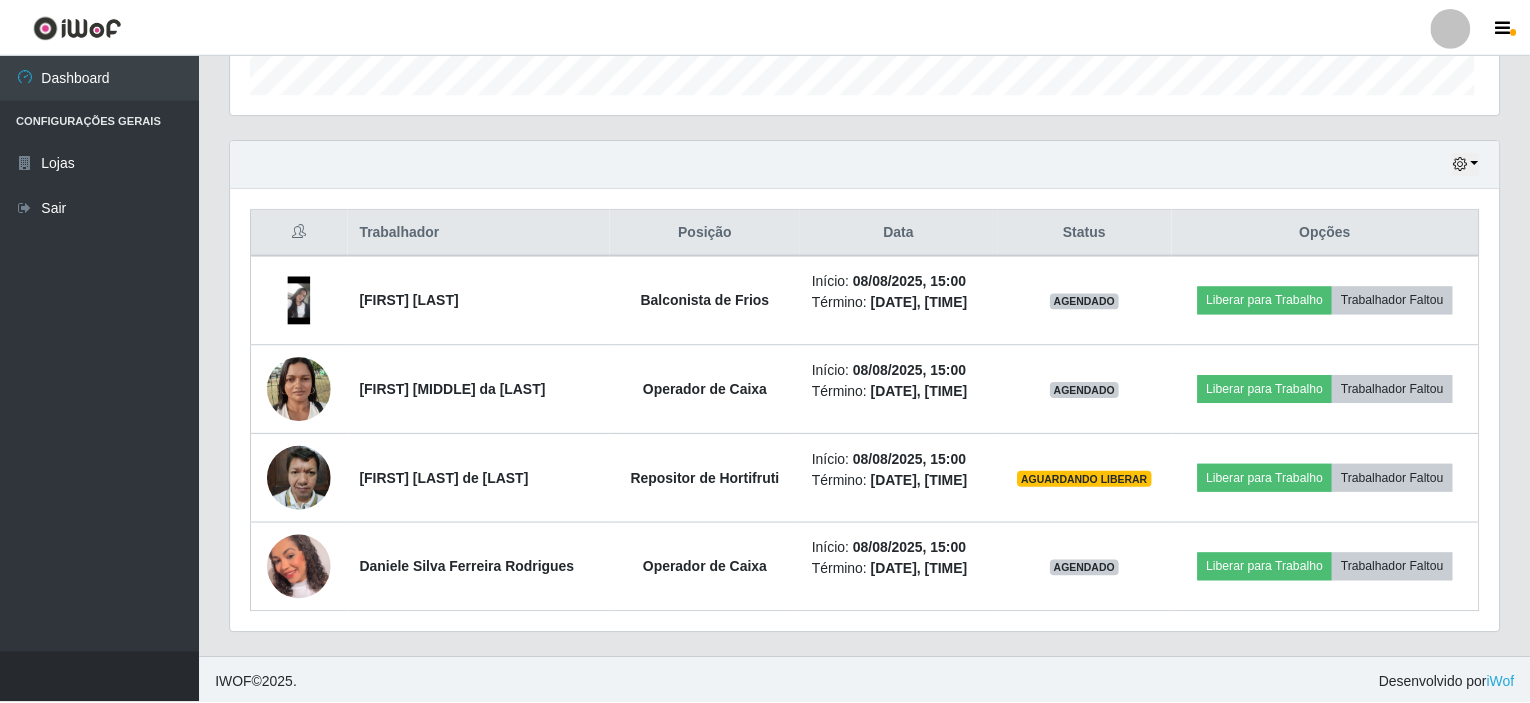 scroll, scrollTop: 999585, scrollLeft: 998731, axis: both 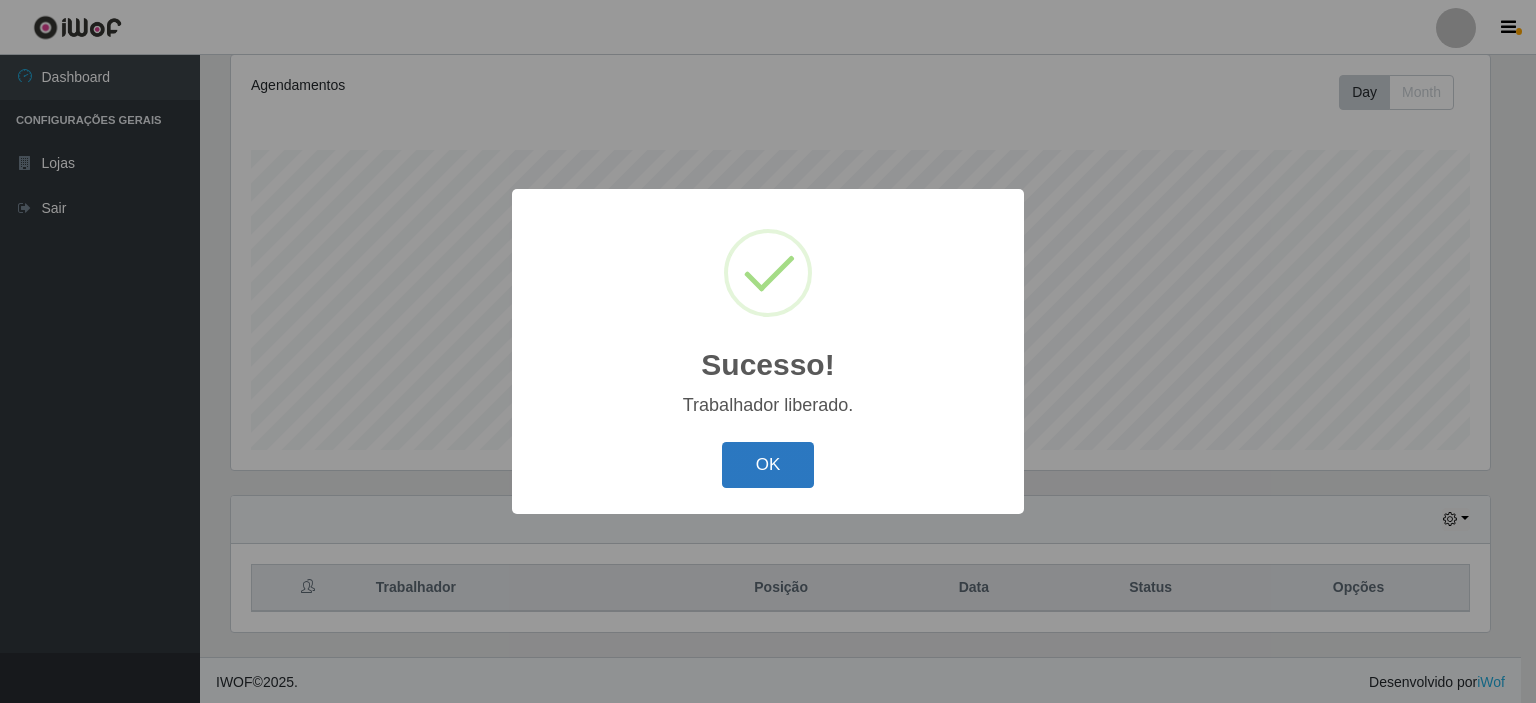 click on "OK" at bounding box center [768, 465] 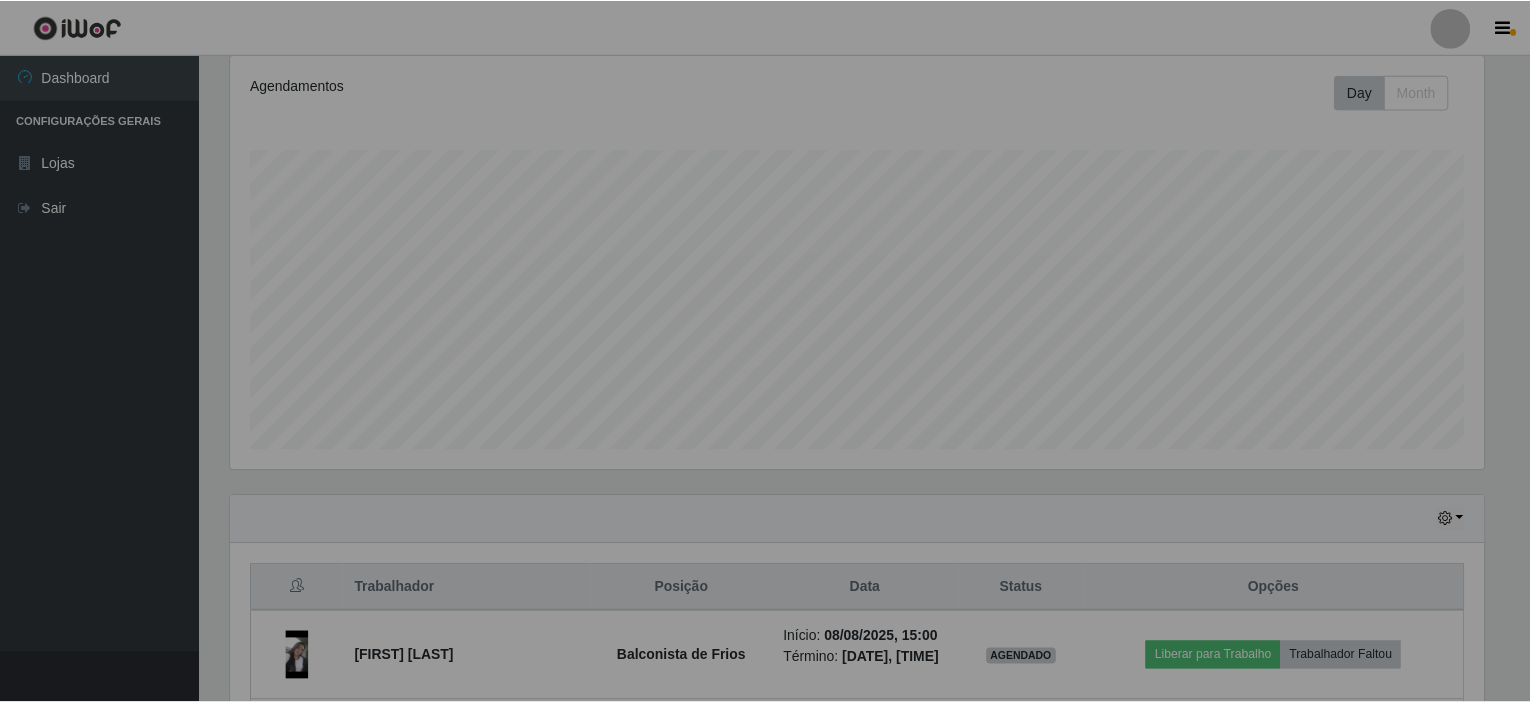 scroll, scrollTop: 999585, scrollLeft: 998731, axis: both 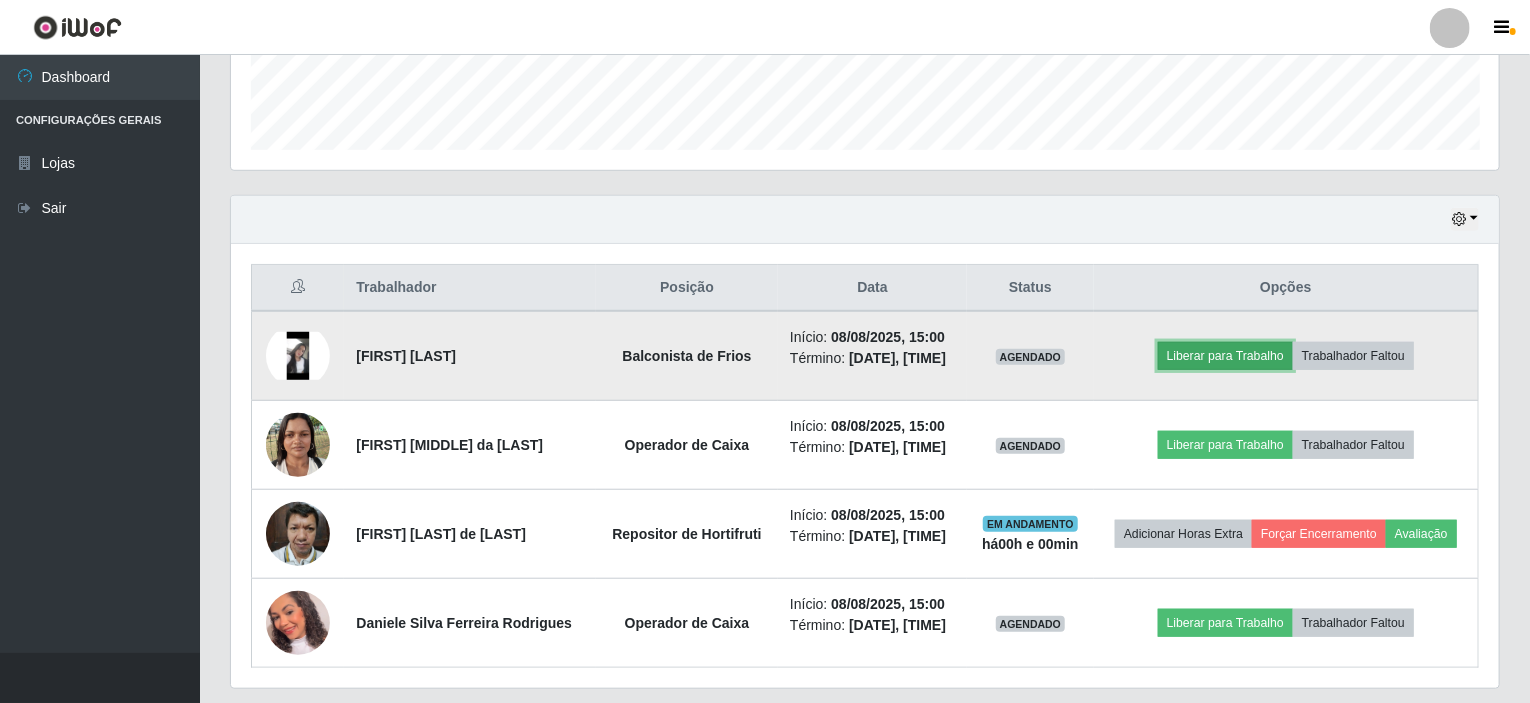 click on "Liberar para Trabalho" at bounding box center [1225, 356] 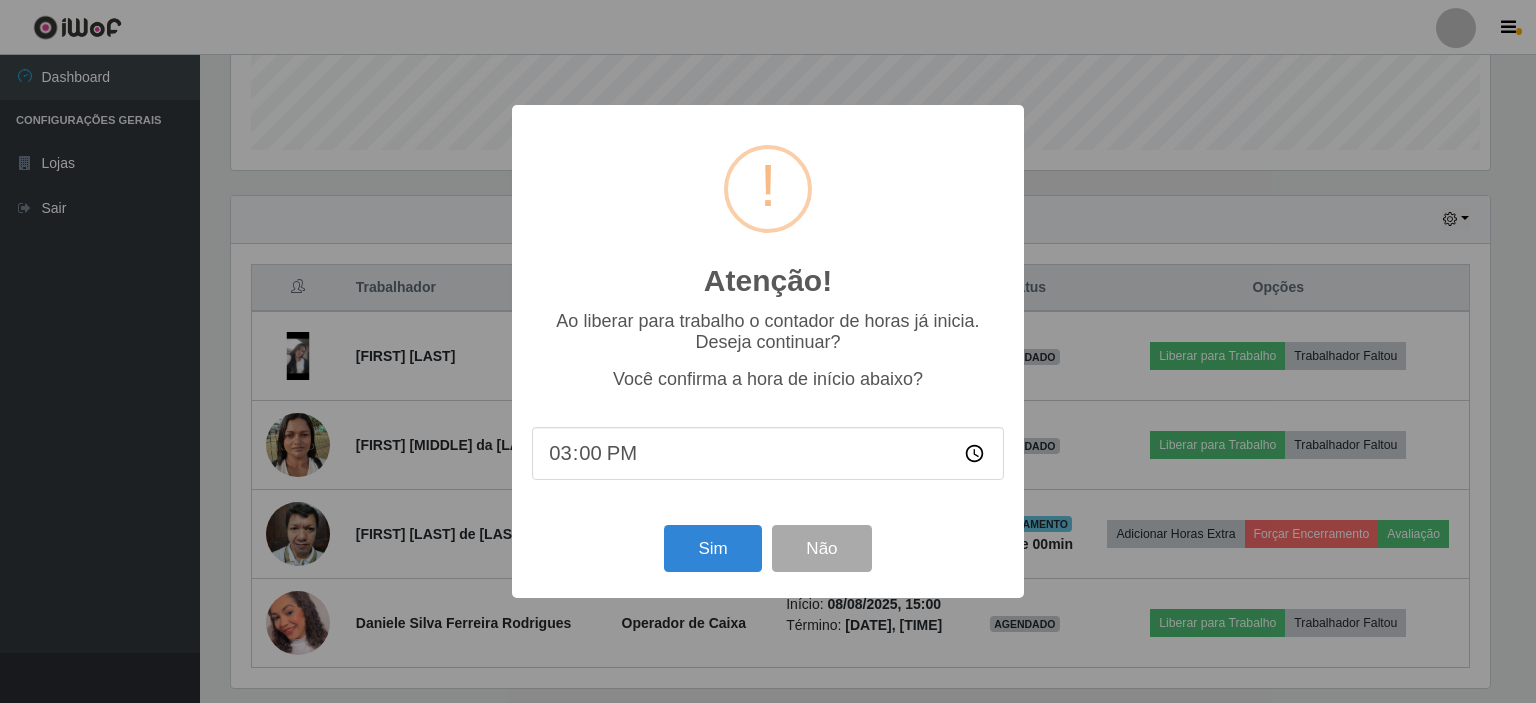 scroll, scrollTop: 999585, scrollLeft: 998740, axis: both 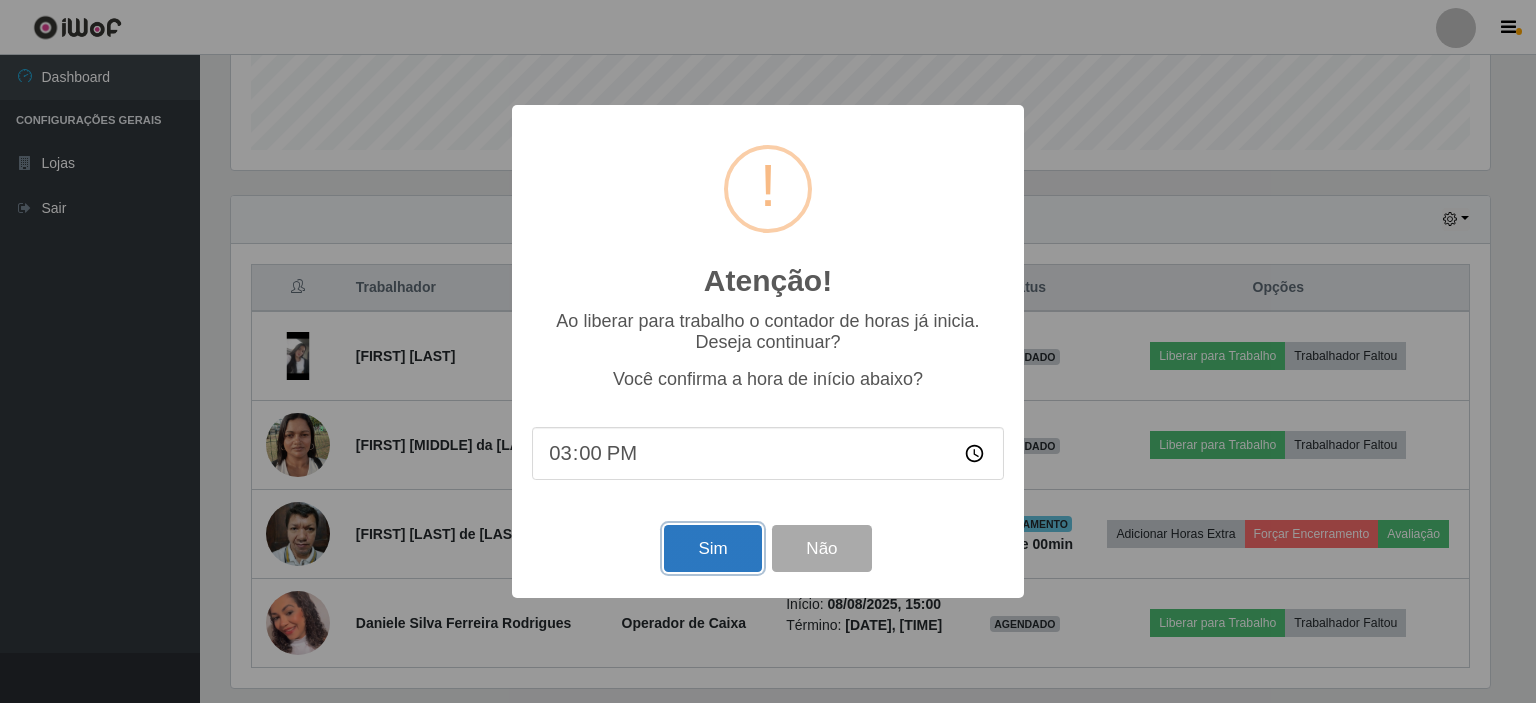 click on "Sim" at bounding box center [712, 548] 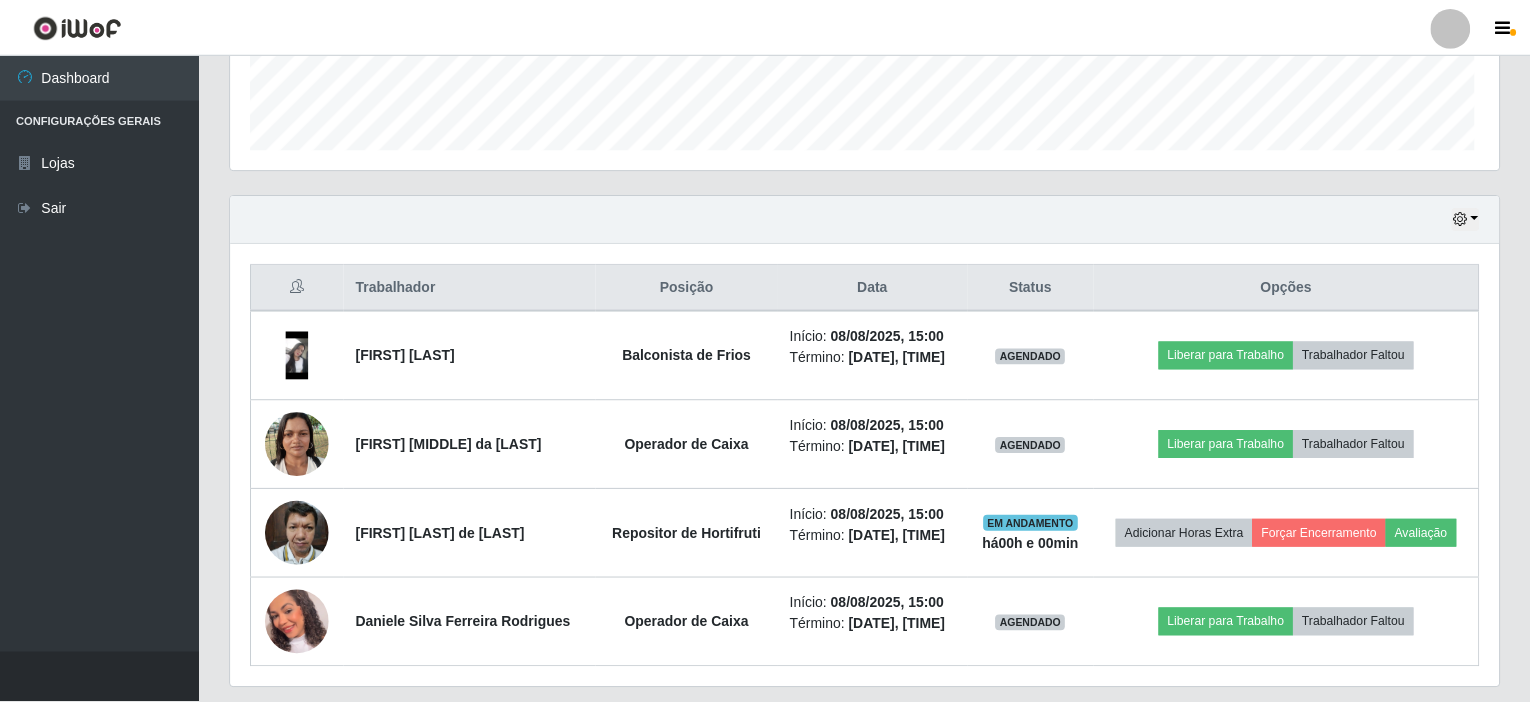 scroll, scrollTop: 999585, scrollLeft: 998731, axis: both 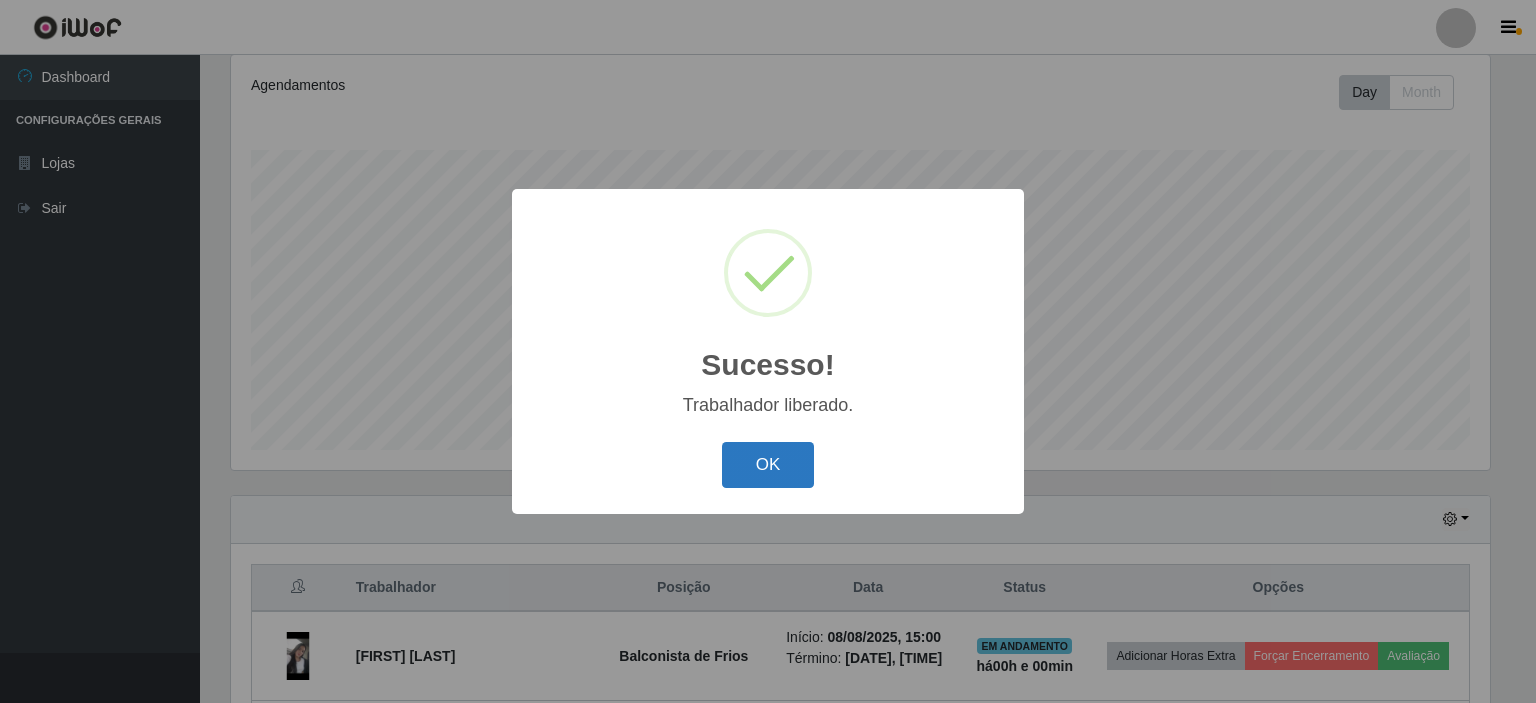 click on "OK" at bounding box center [768, 465] 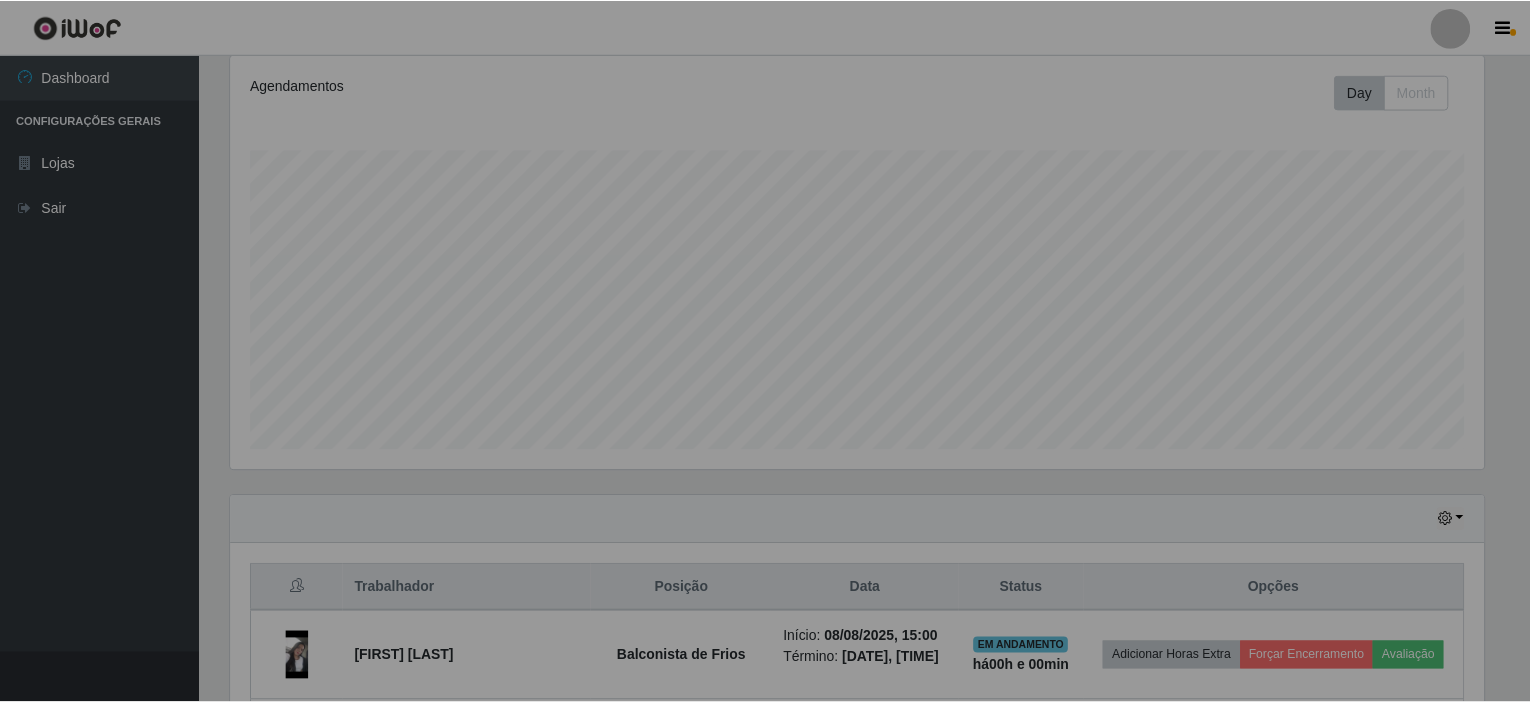 scroll, scrollTop: 999585, scrollLeft: 998731, axis: both 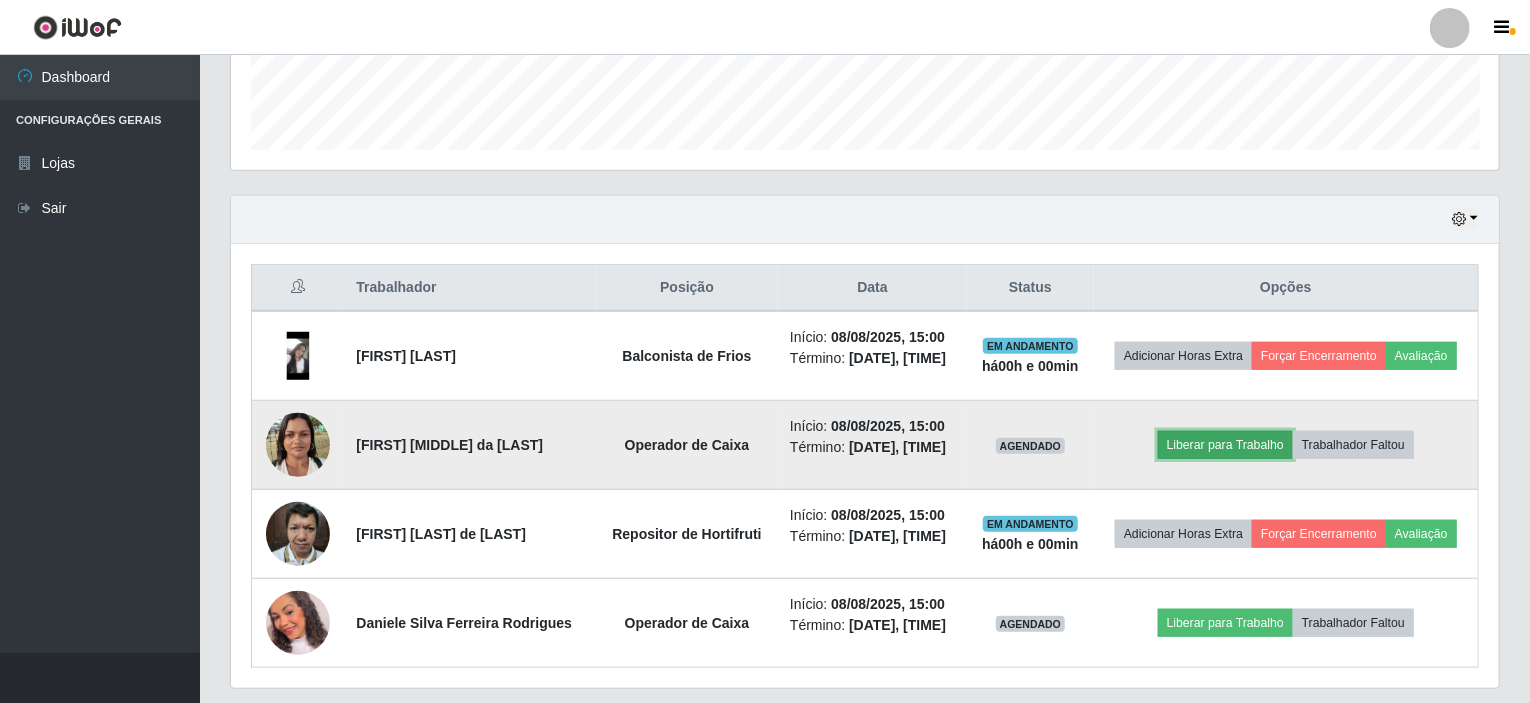 click on "Liberar para Trabalho" at bounding box center [1225, 445] 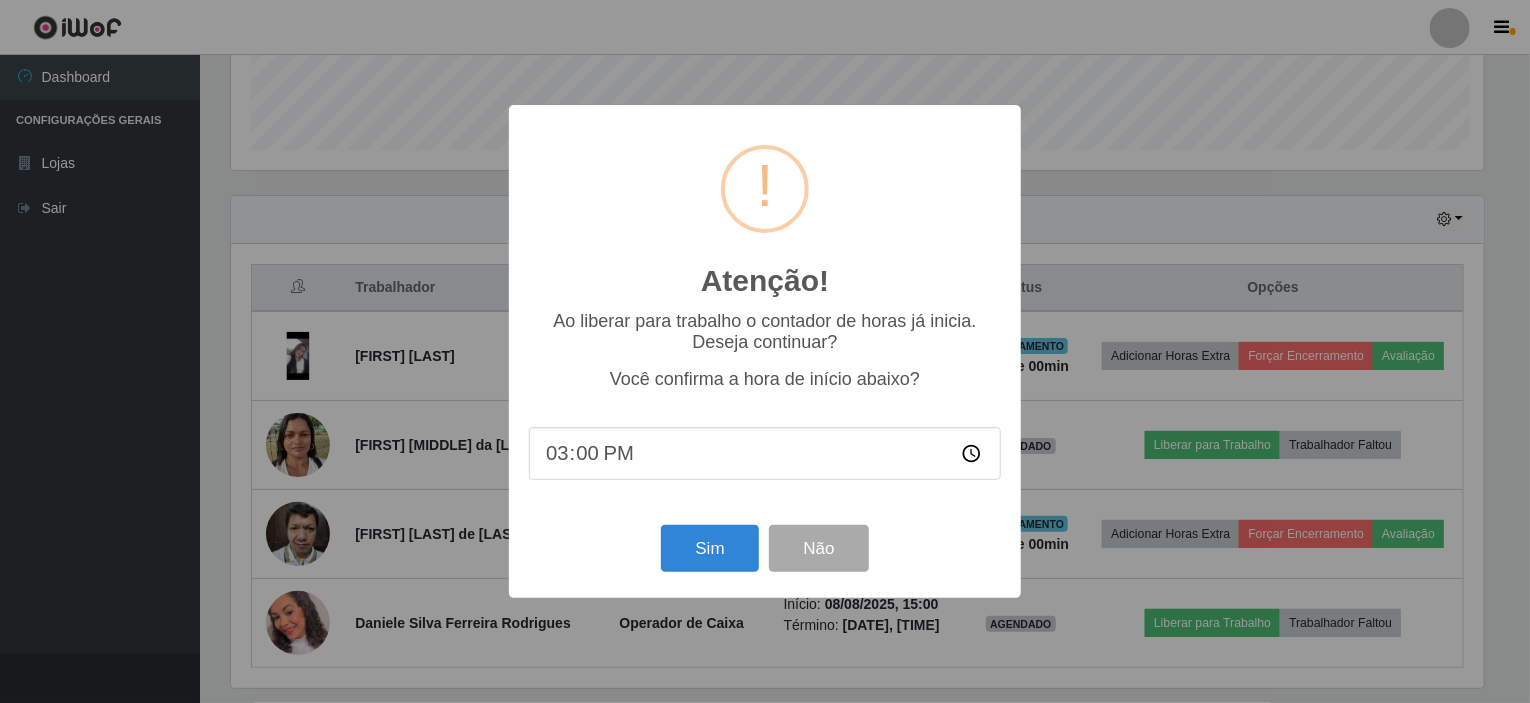 scroll, scrollTop: 999585, scrollLeft: 998740, axis: both 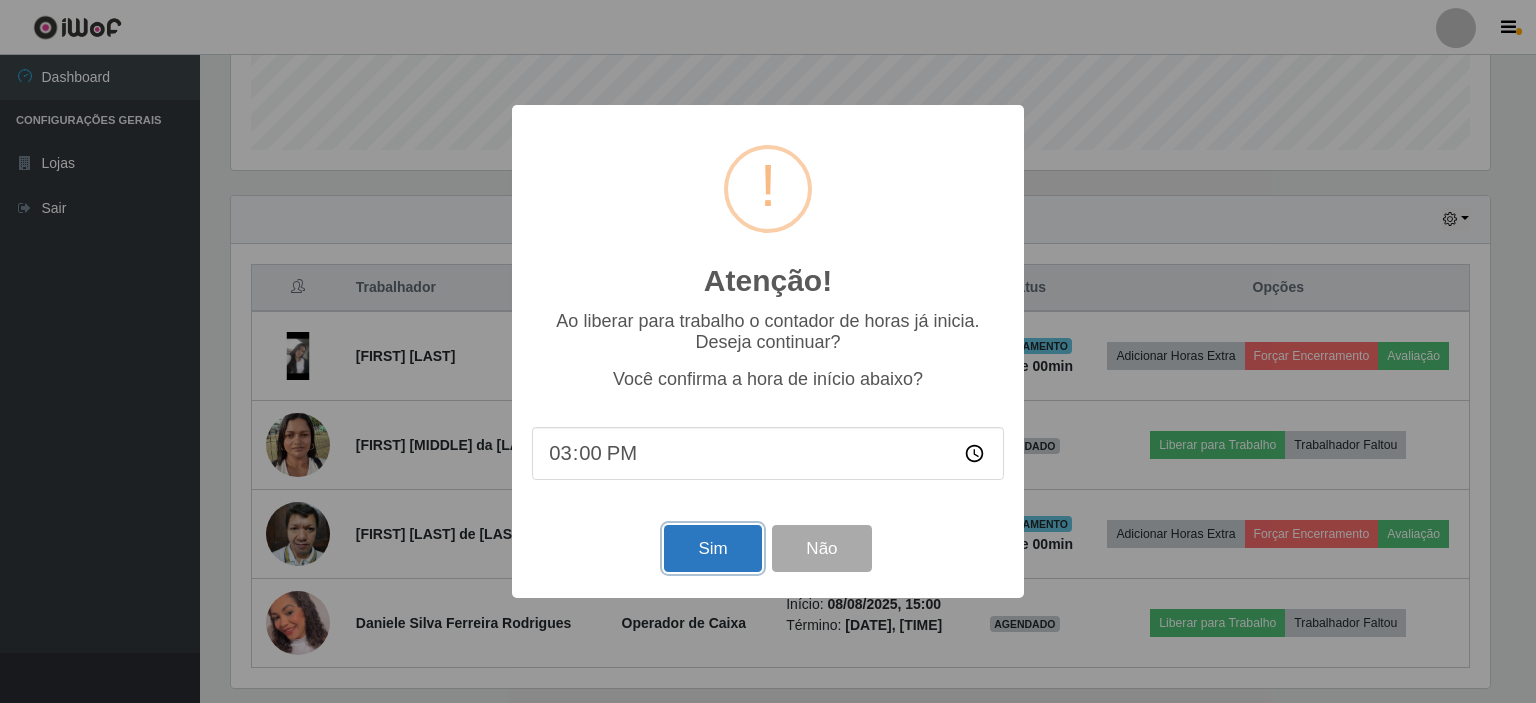 click on "Sim" at bounding box center (712, 548) 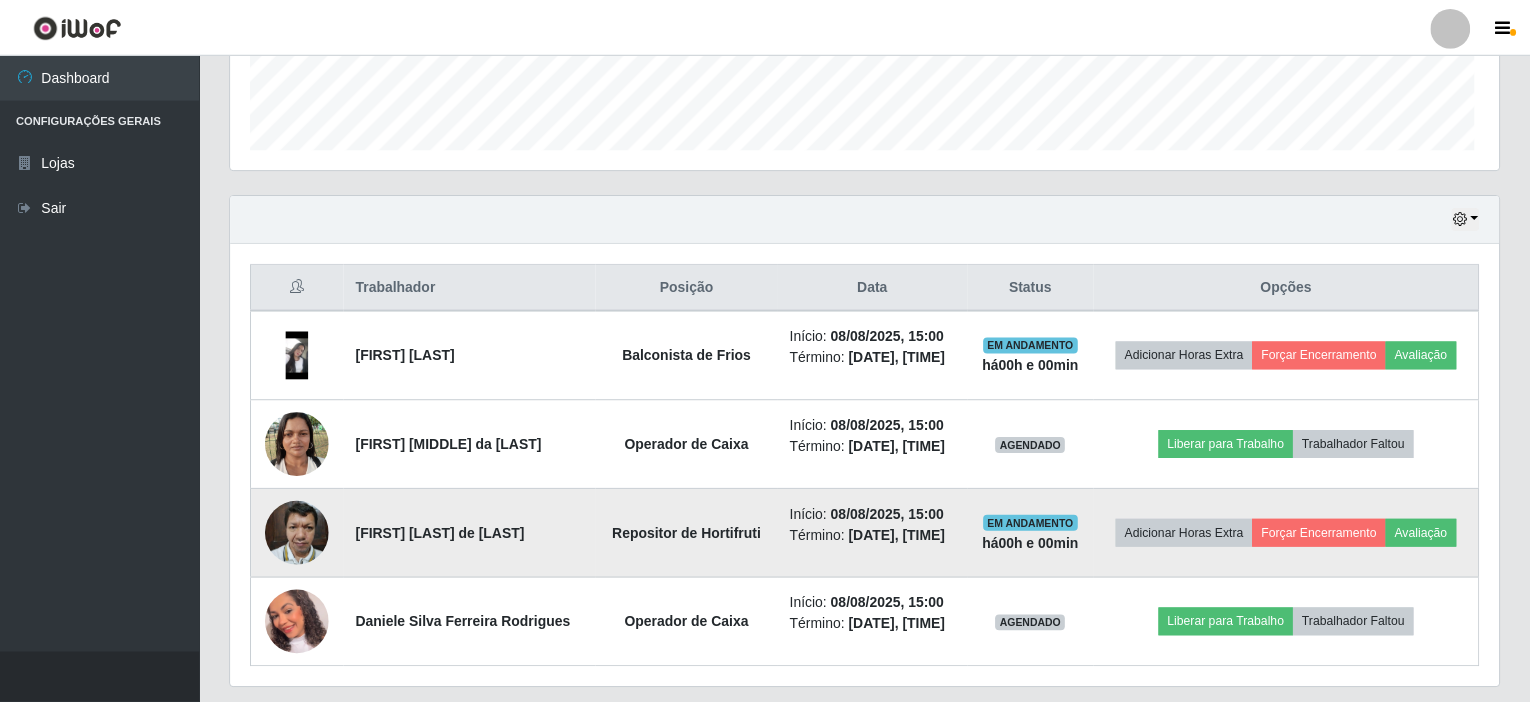 scroll, scrollTop: 999585, scrollLeft: 998731, axis: both 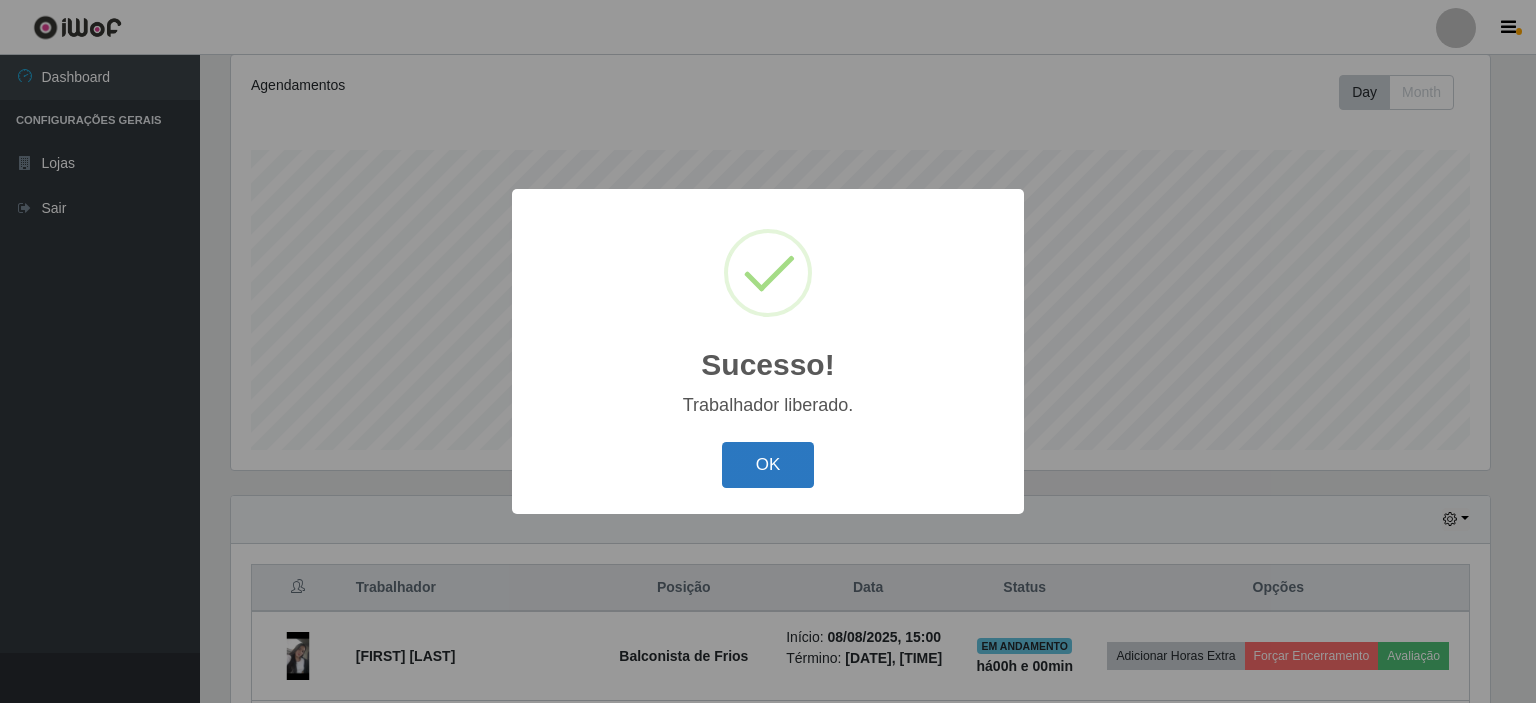 click on "OK" at bounding box center (768, 465) 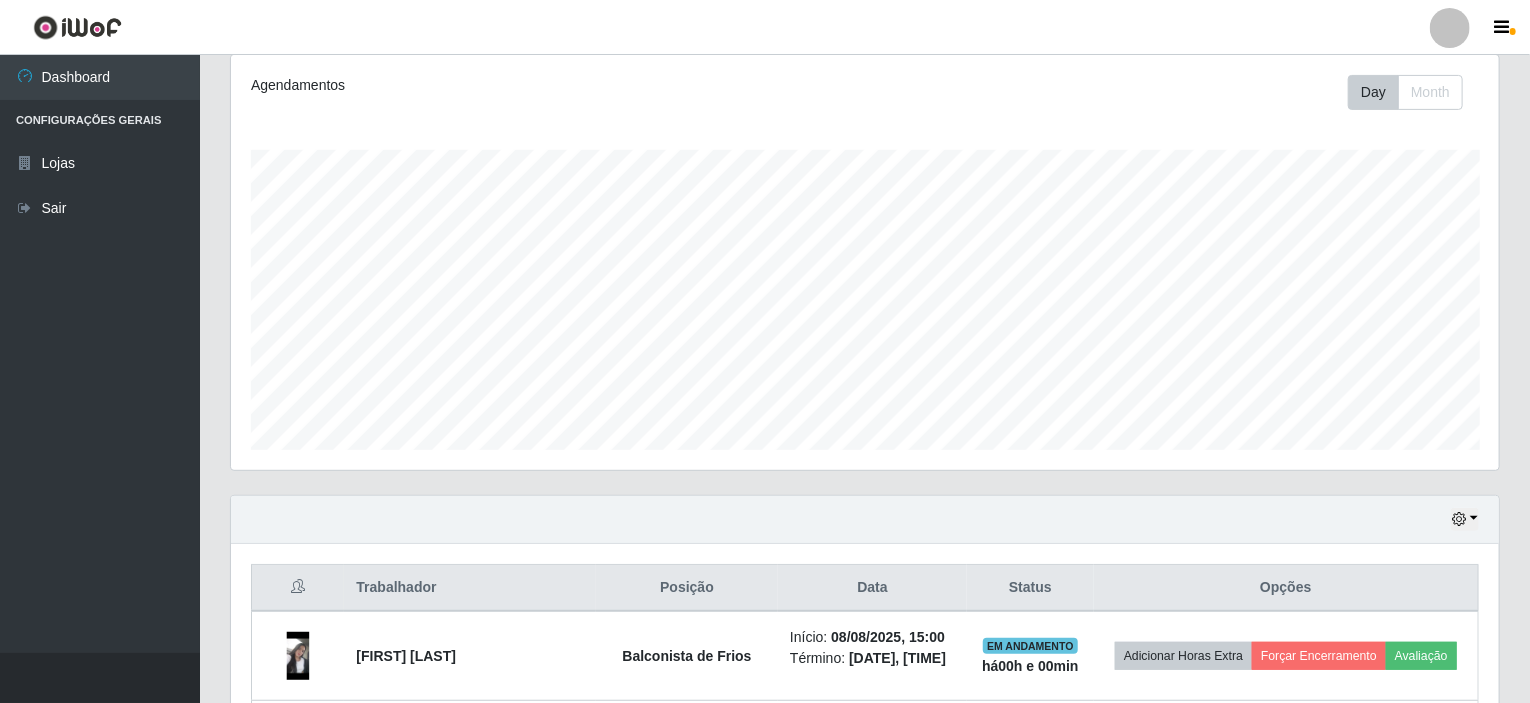 scroll, scrollTop: 999585, scrollLeft: 998731, axis: both 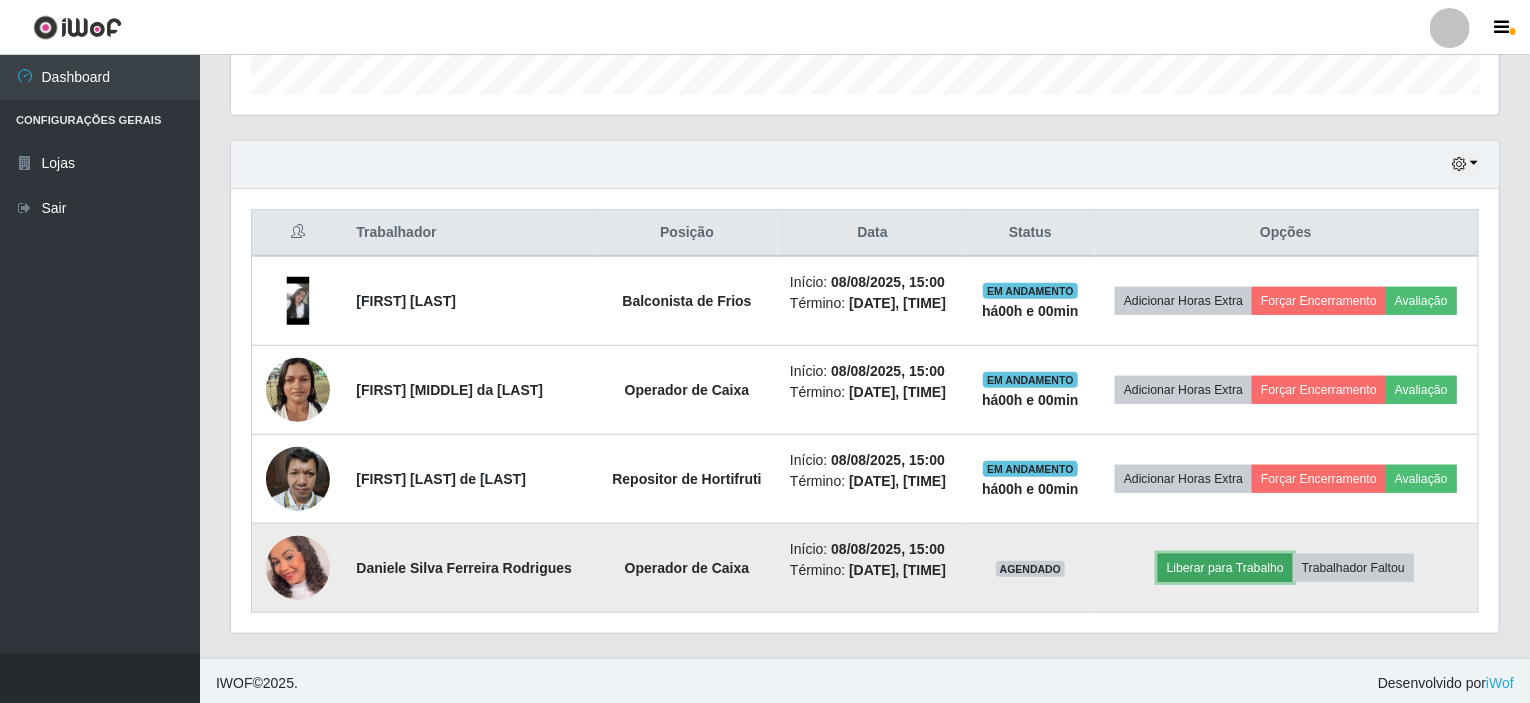 click on "Liberar para Trabalho" at bounding box center (1225, 568) 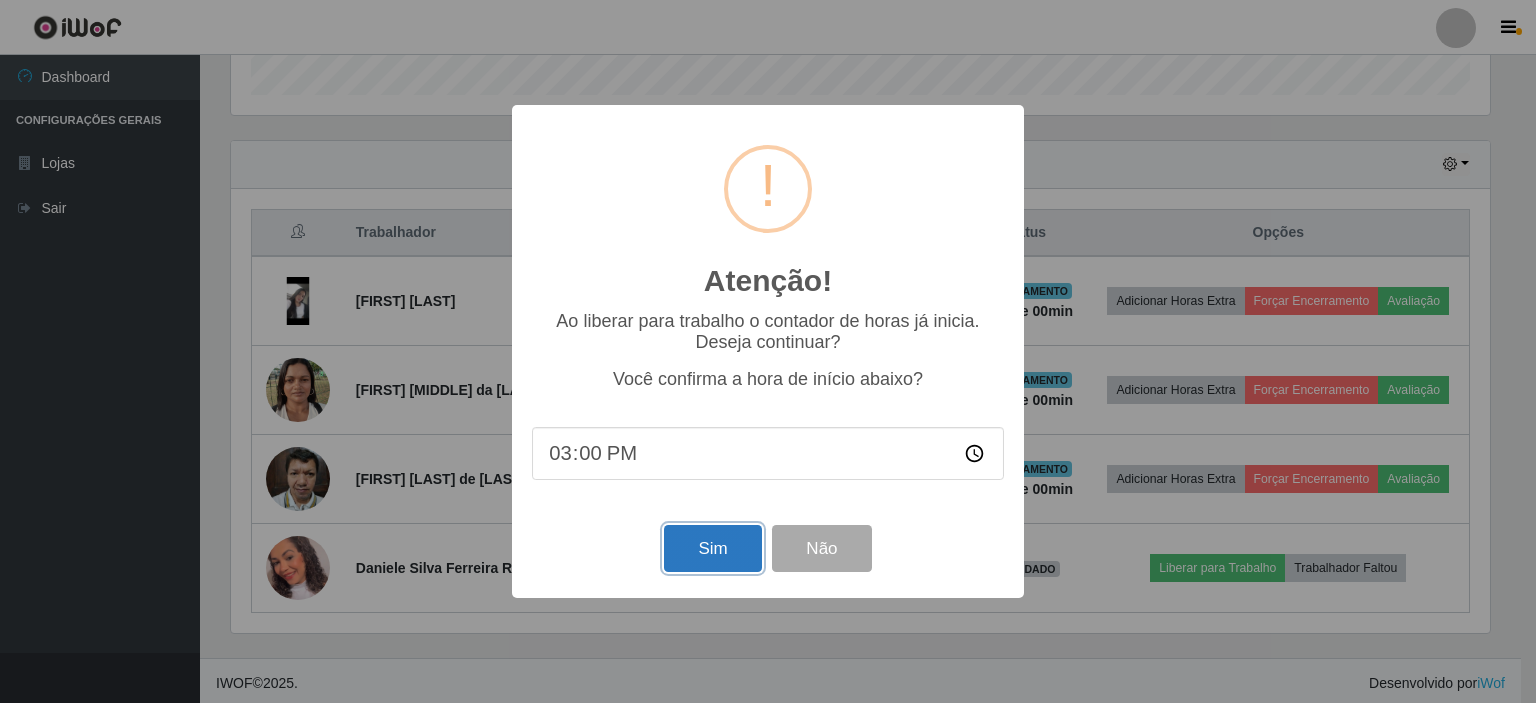 click on "Sim" at bounding box center (712, 548) 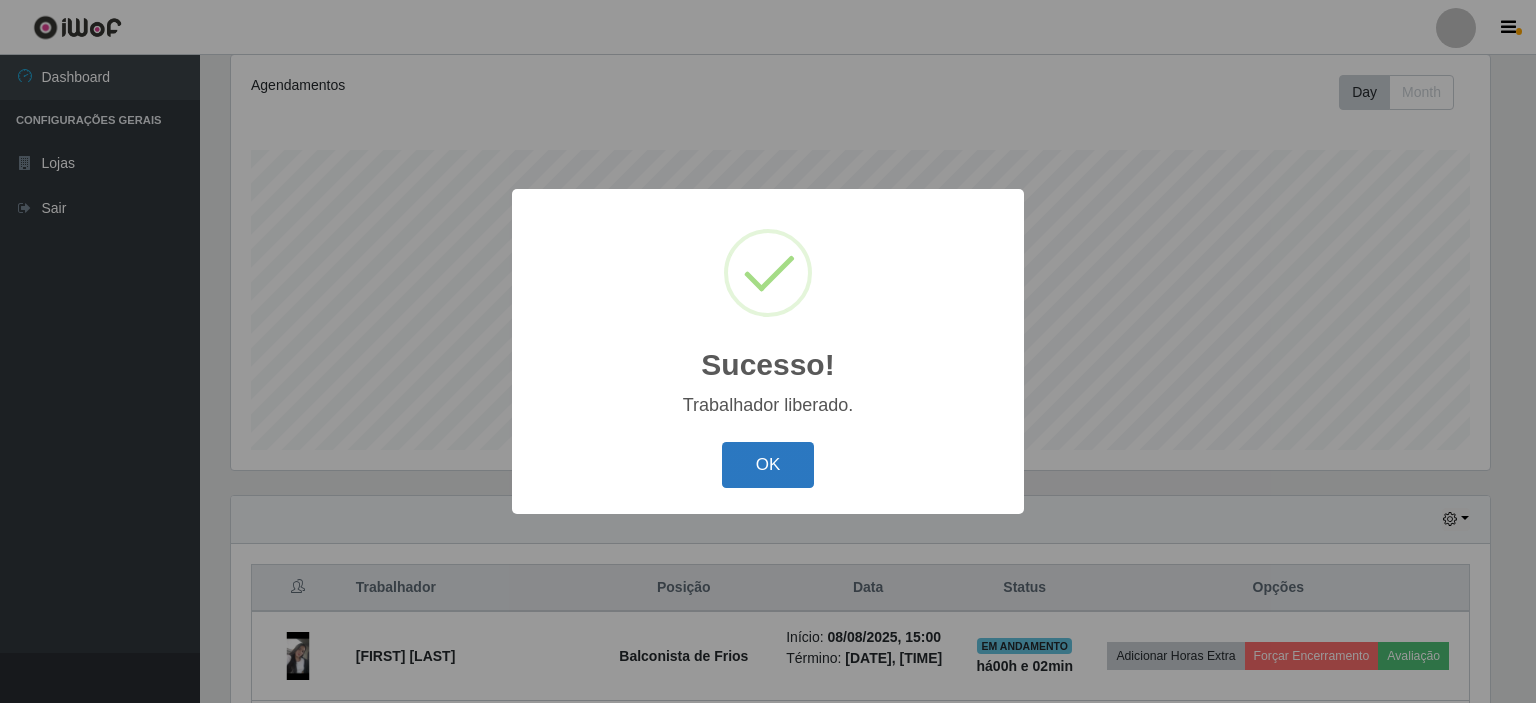 click on "OK" at bounding box center [768, 465] 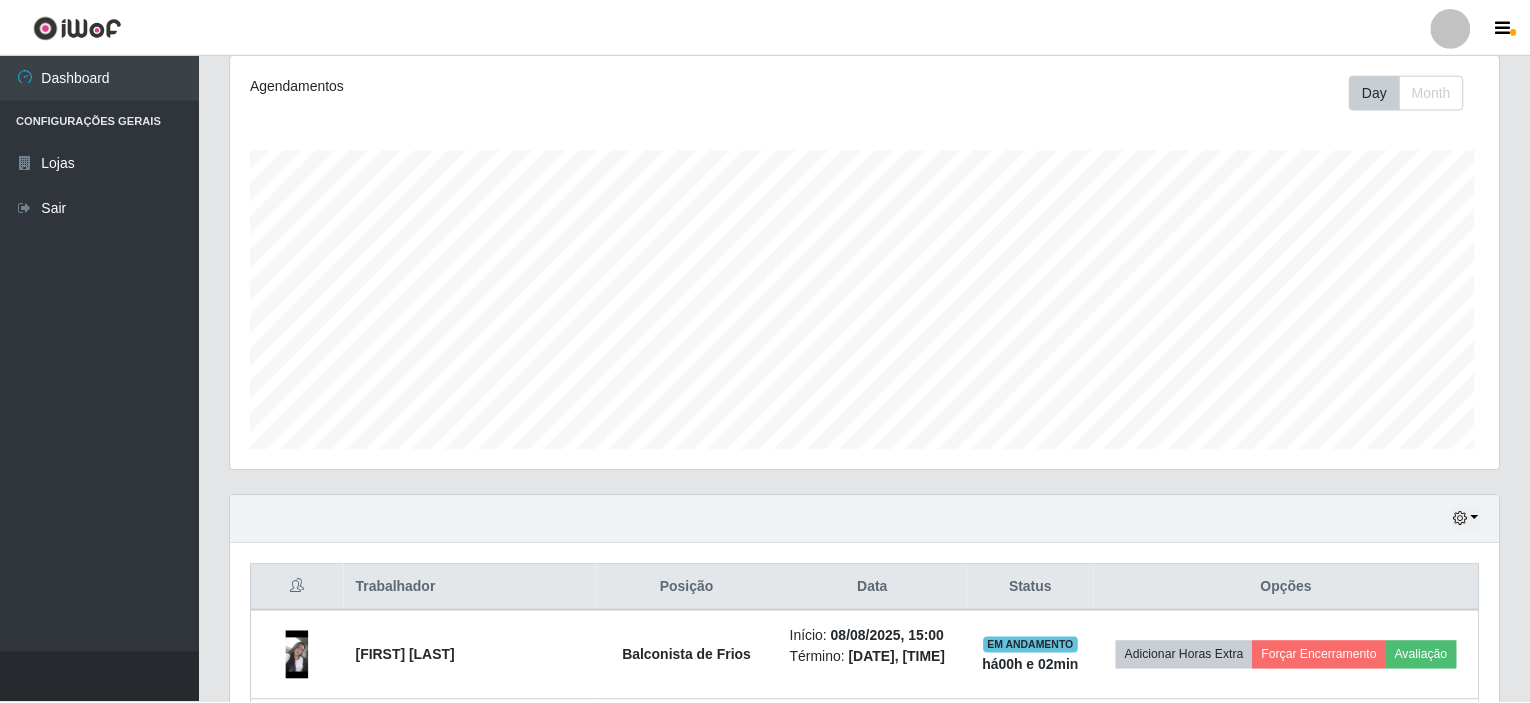 scroll, scrollTop: 999585, scrollLeft: 998731, axis: both 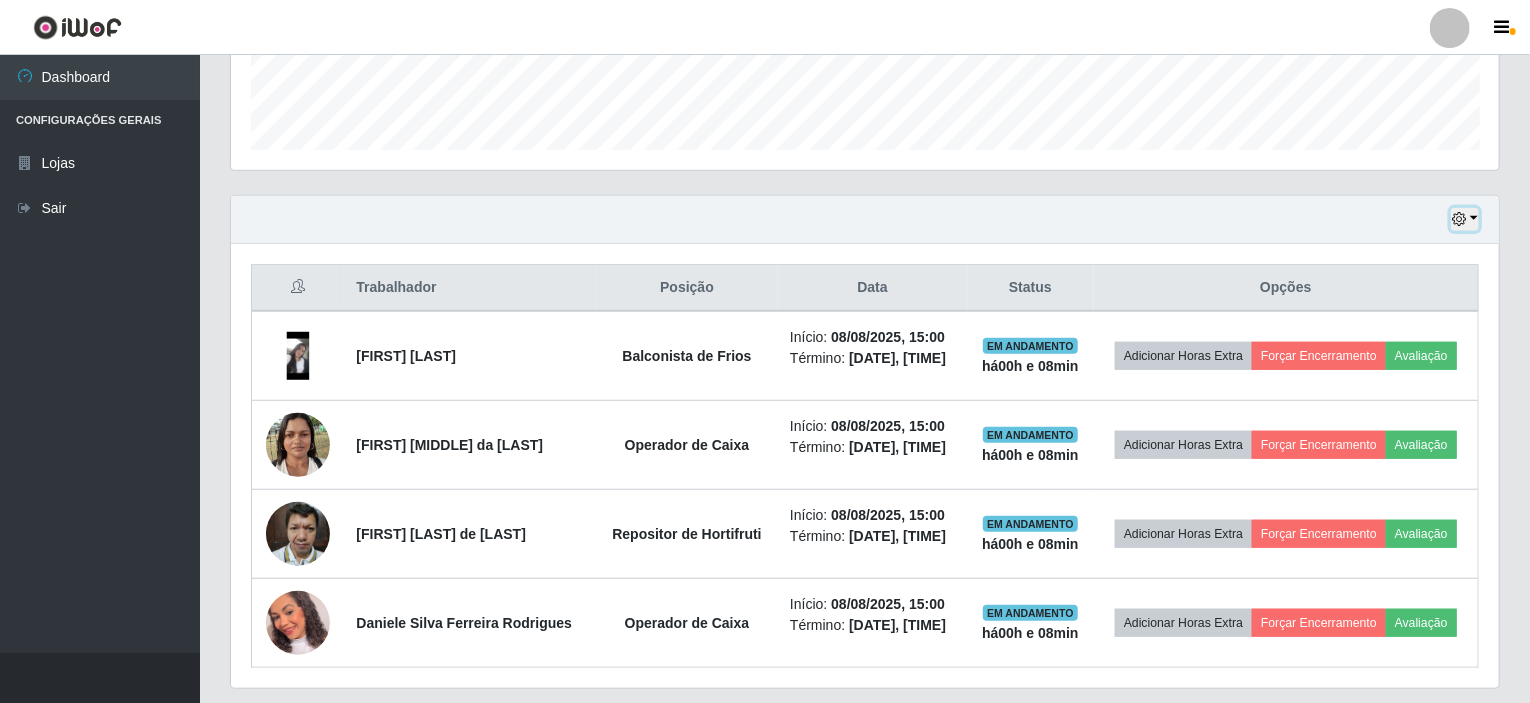 click at bounding box center [1465, 219] 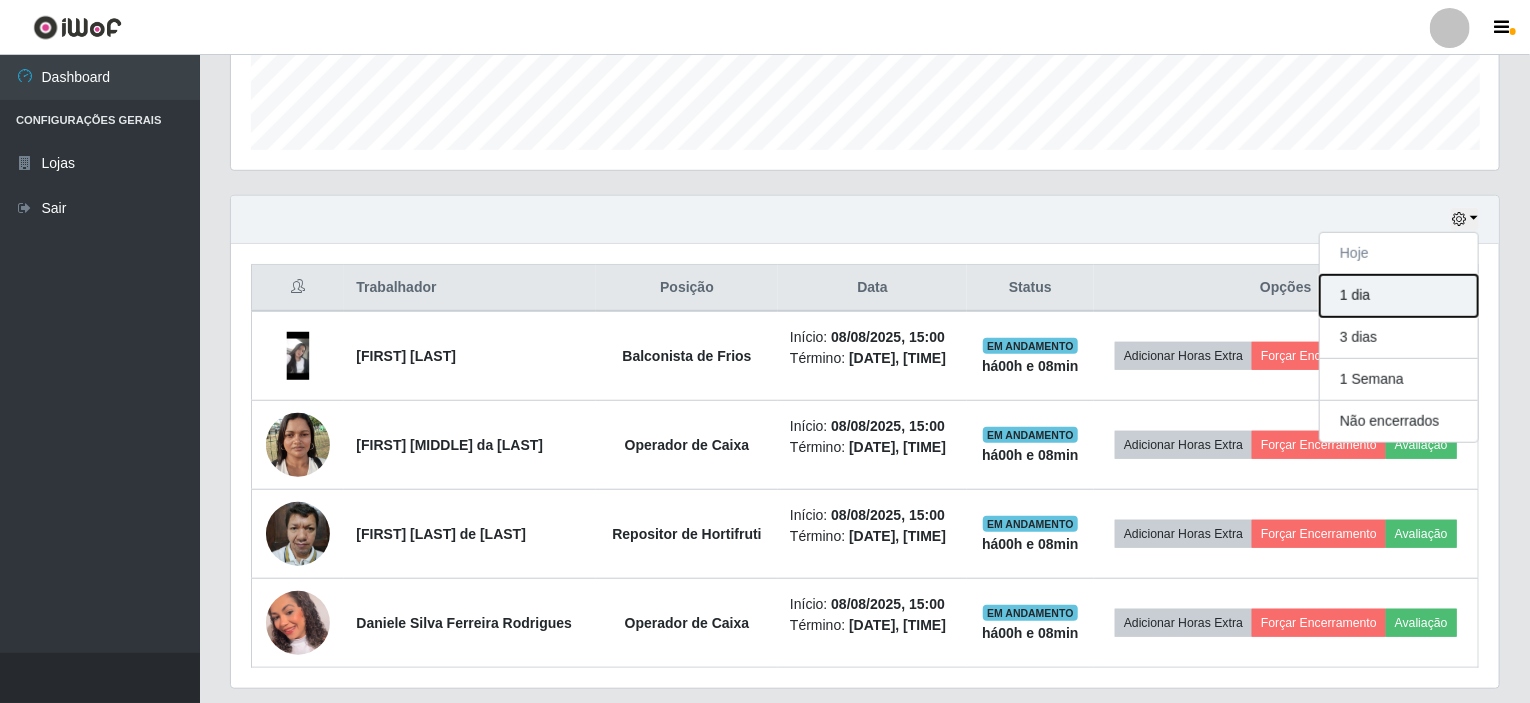 click on "1 dia" at bounding box center (1399, 296) 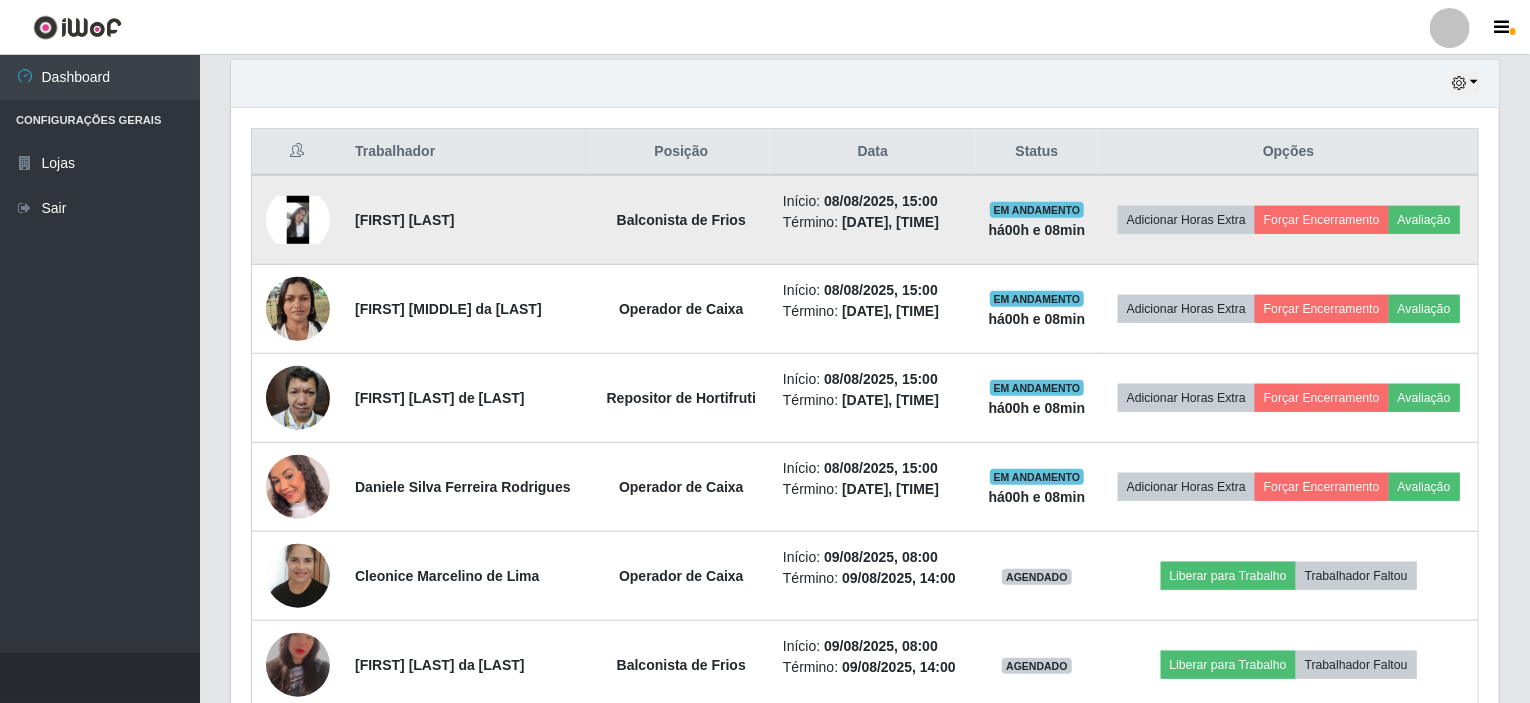 scroll, scrollTop: 565, scrollLeft: 0, axis: vertical 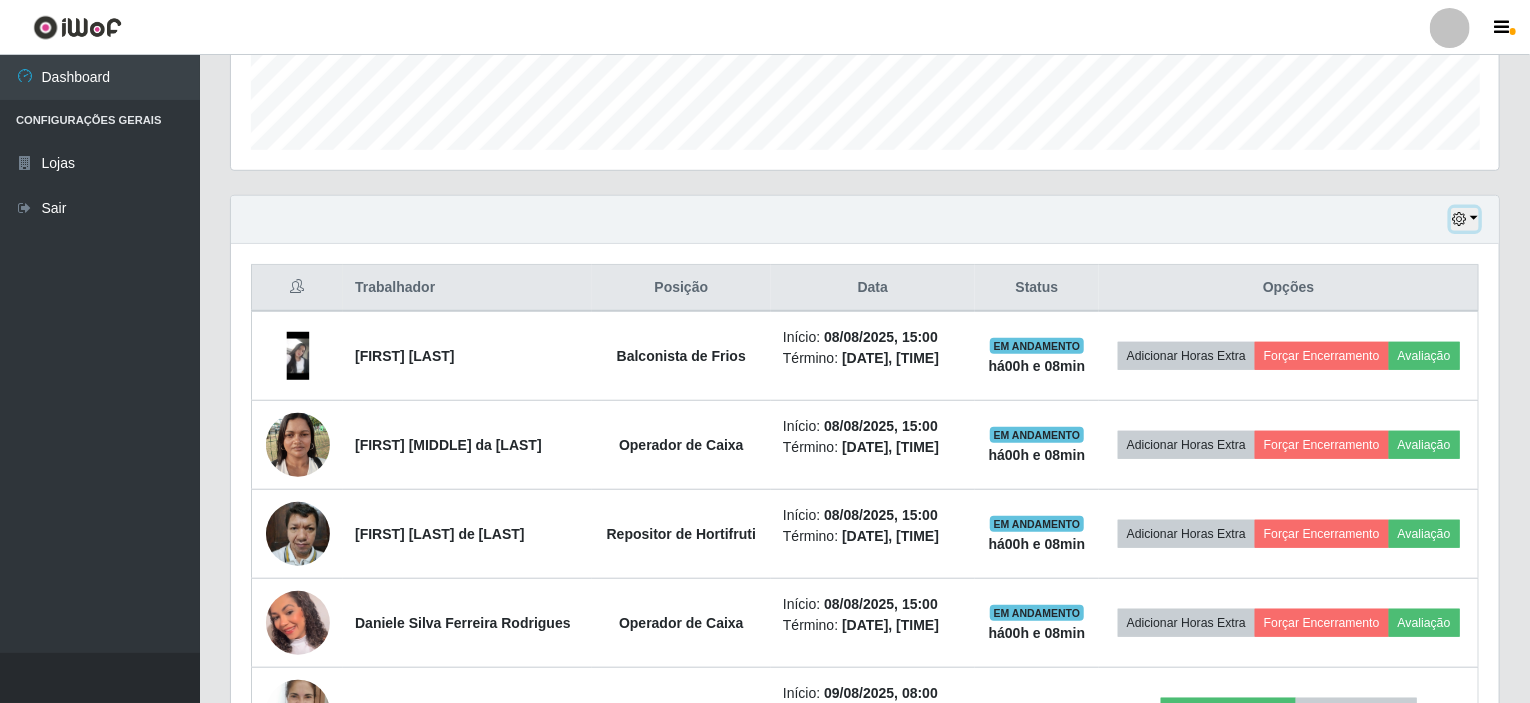 click at bounding box center [1465, 219] 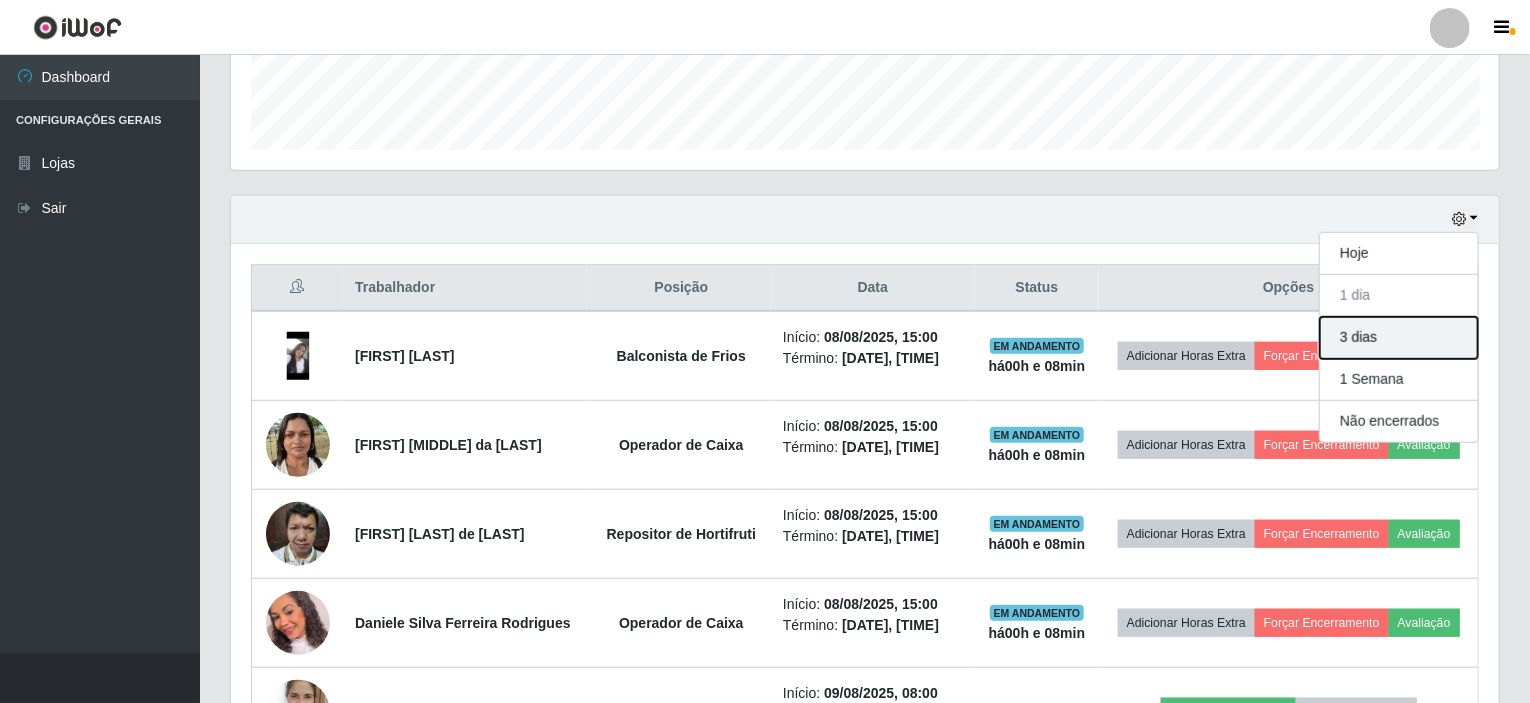 click on "3 dias" at bounding box center [1399, 338] 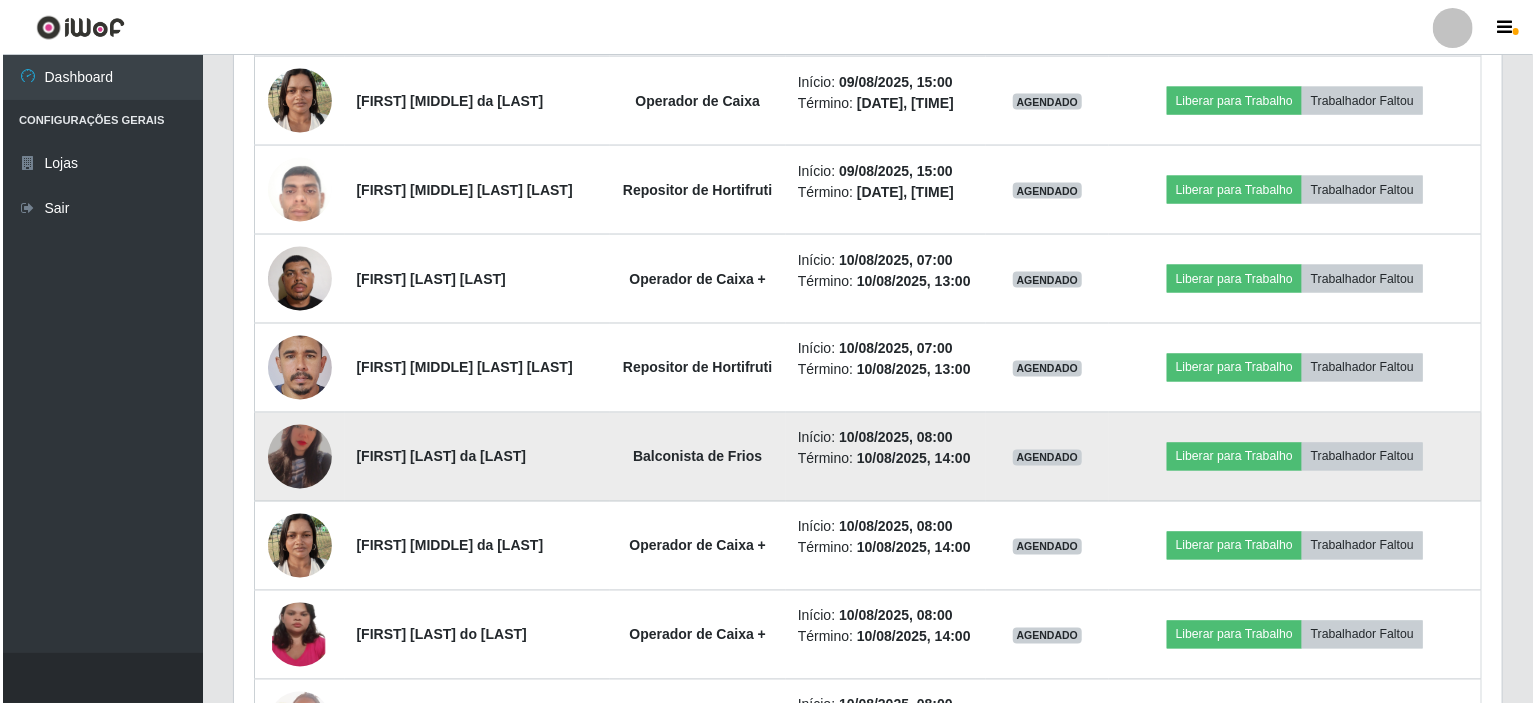 scroll, scrollTop: 1665, scrollLeft: 0, axis: vertical 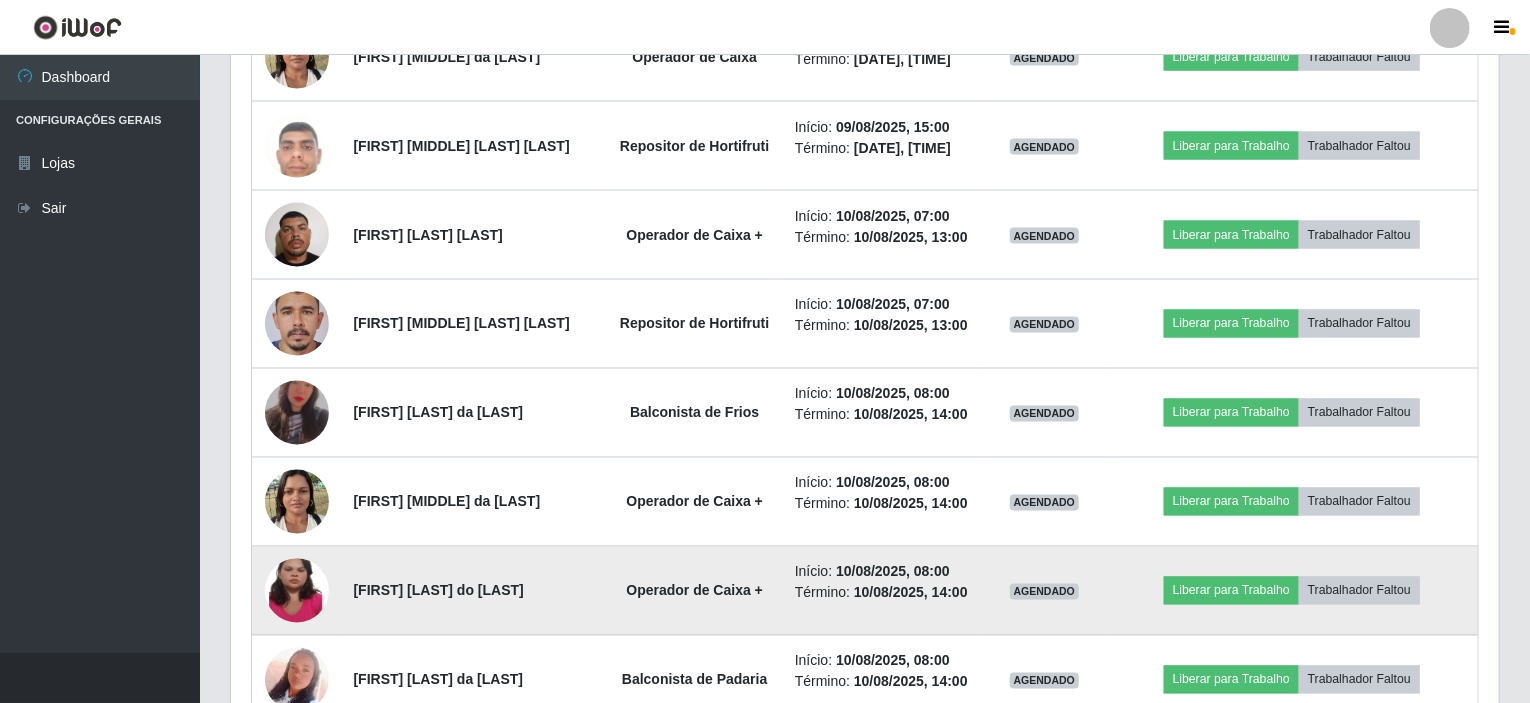 click at bounding box center (297, 591) 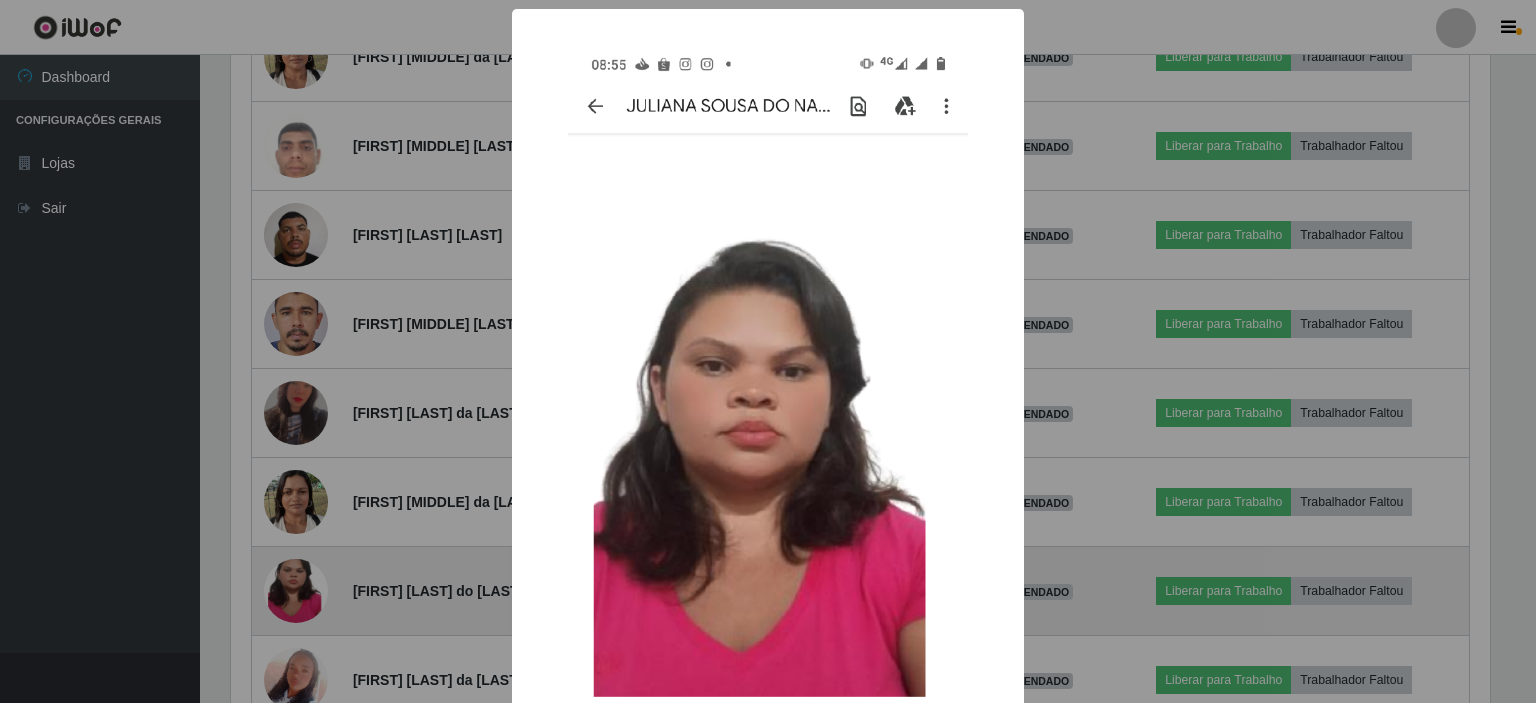 scroll, scrollTop: 999585, scrollLeft: 998740, axis: both 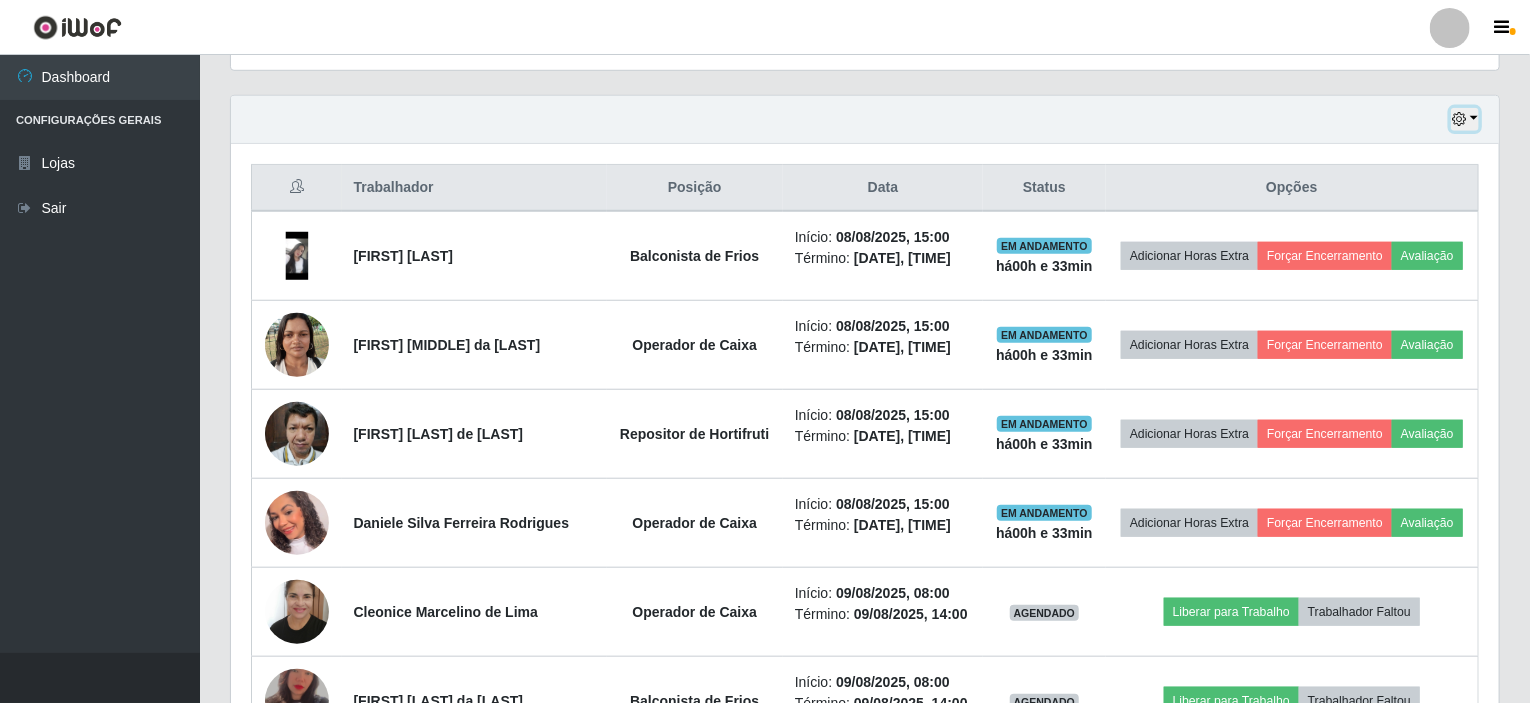 click at bounding box center [1465, 119] 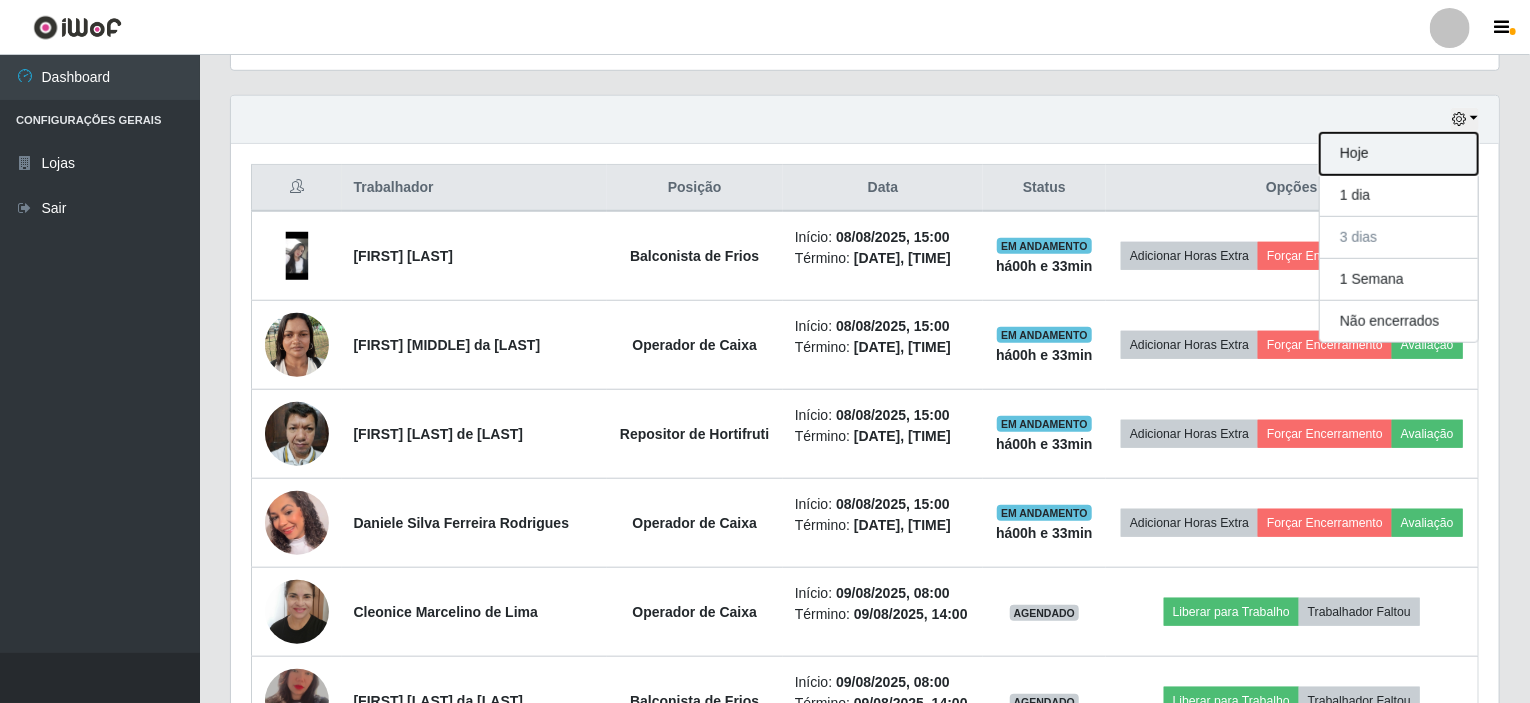 click on "Hoje" at bounding box center [1399, 154] 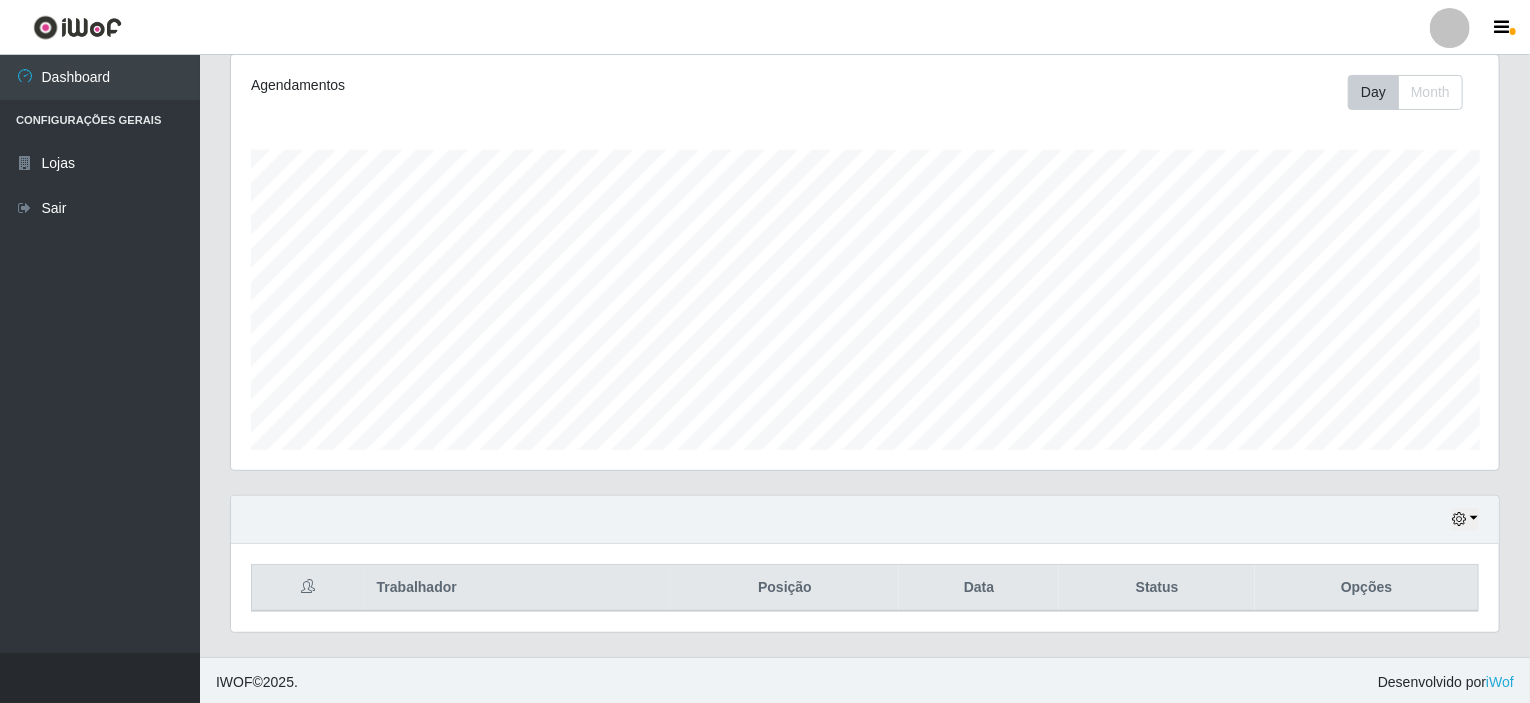 scroll, scrollTop: 620, scrollLeft: 0, axis: vertical 